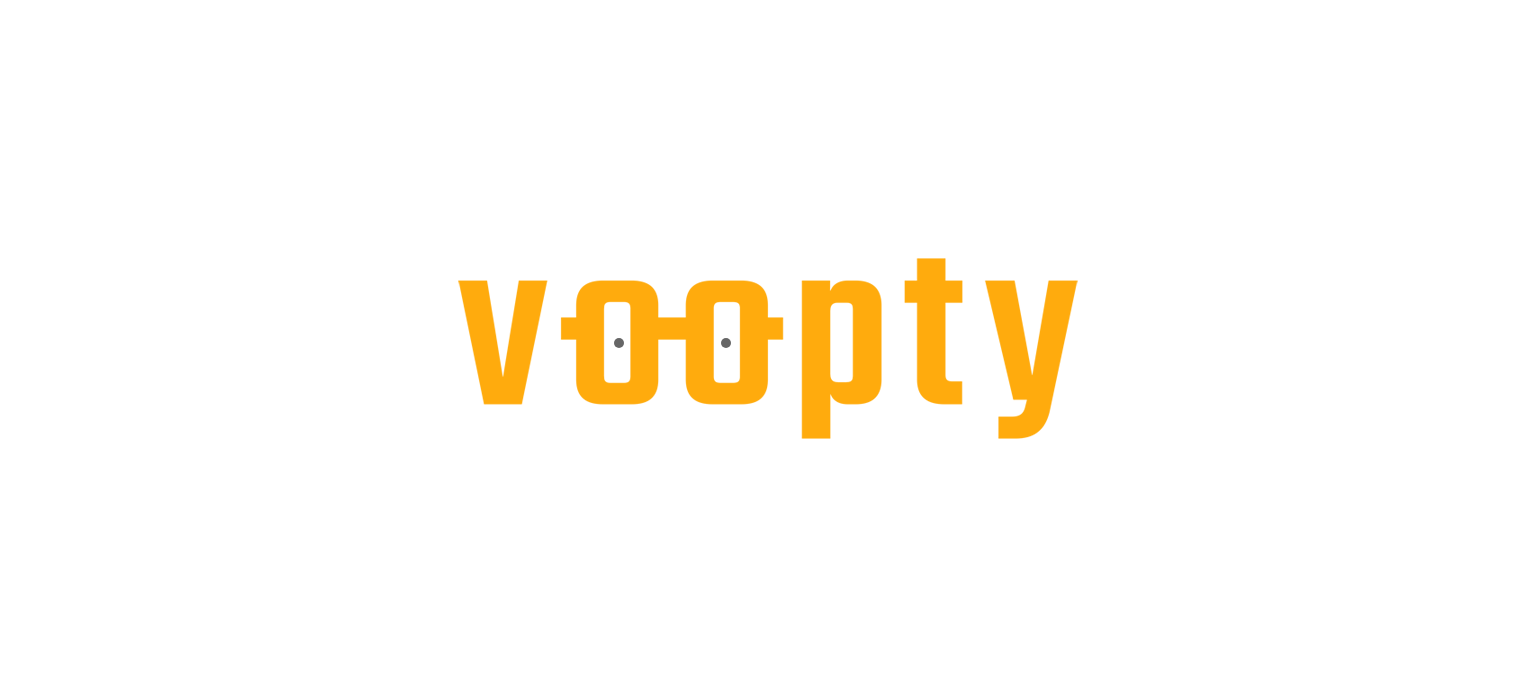scroll, scrollTop: 0, scrollLeft: 0, axis: both 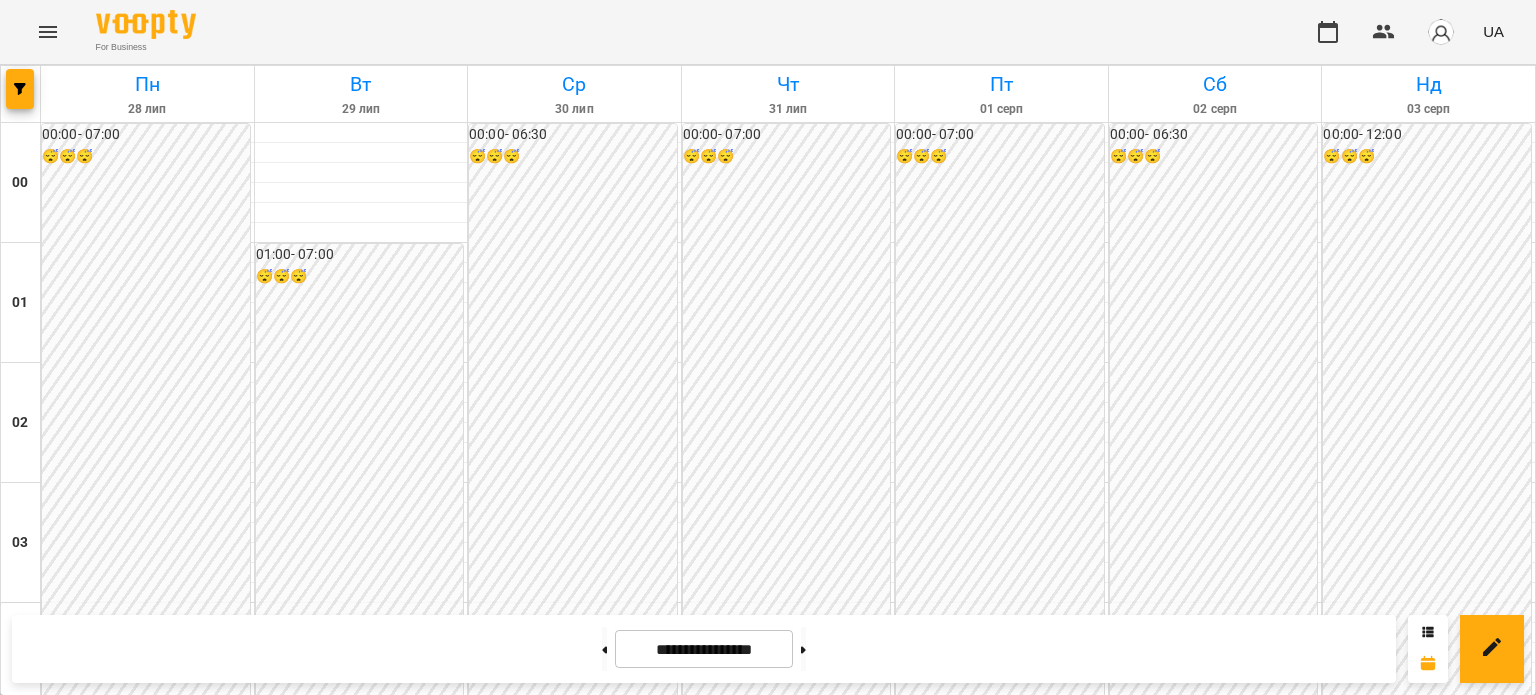 click on "[TIME] [LAST] [FIRST]" at bounding box center [1215, 2311] 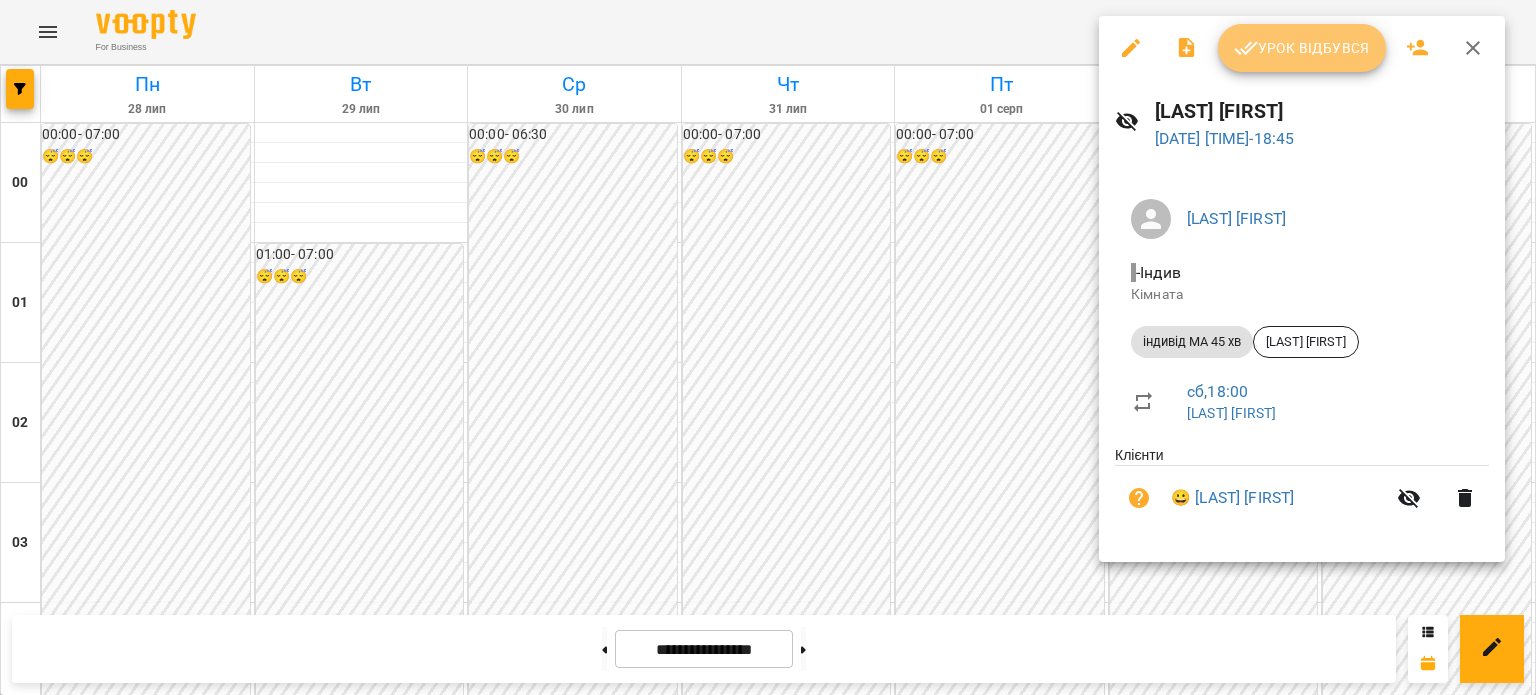 click on "Урок відбувся" at bounding box center (1302, 48) 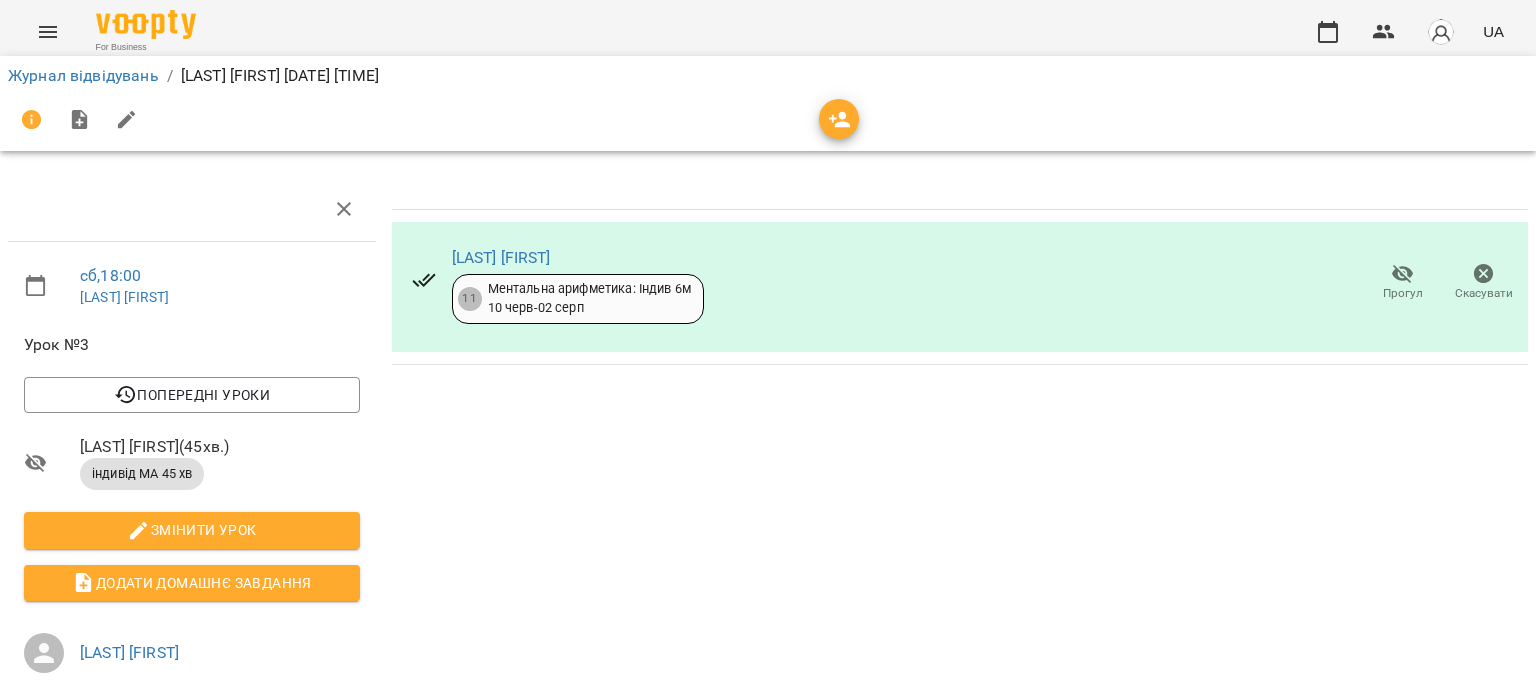 click 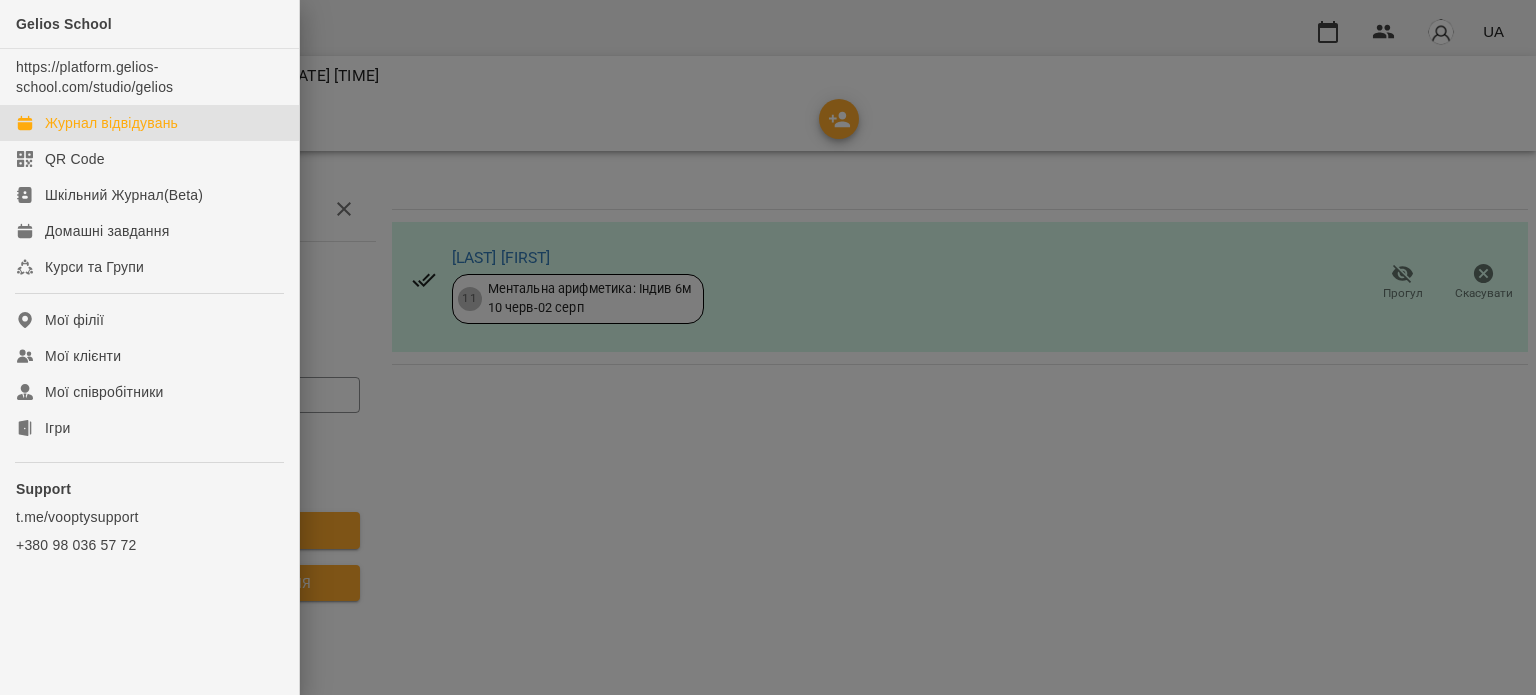 click on "Журнал відвідувань" at bounding box center [111, 123] 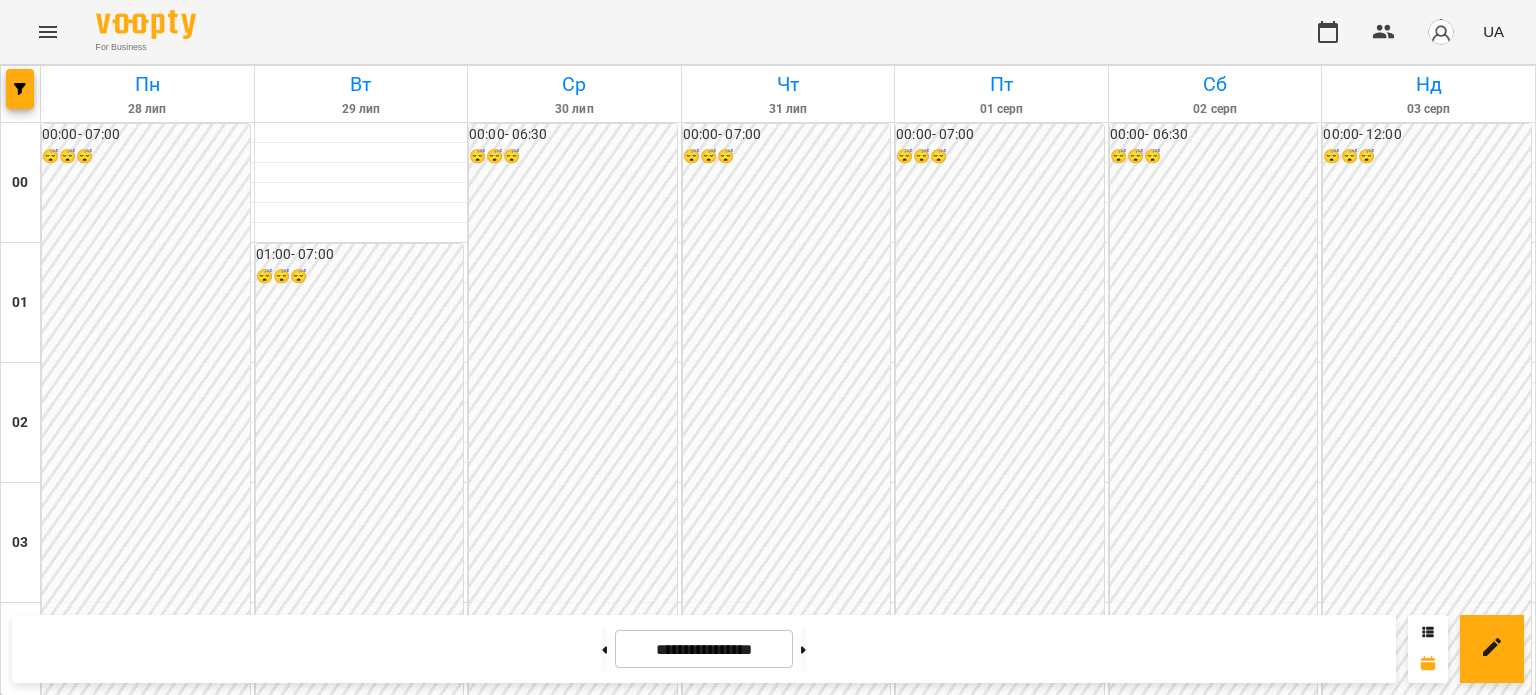 scroll, scrollTop: 1900, scrollLeft: 0, axis: vertical 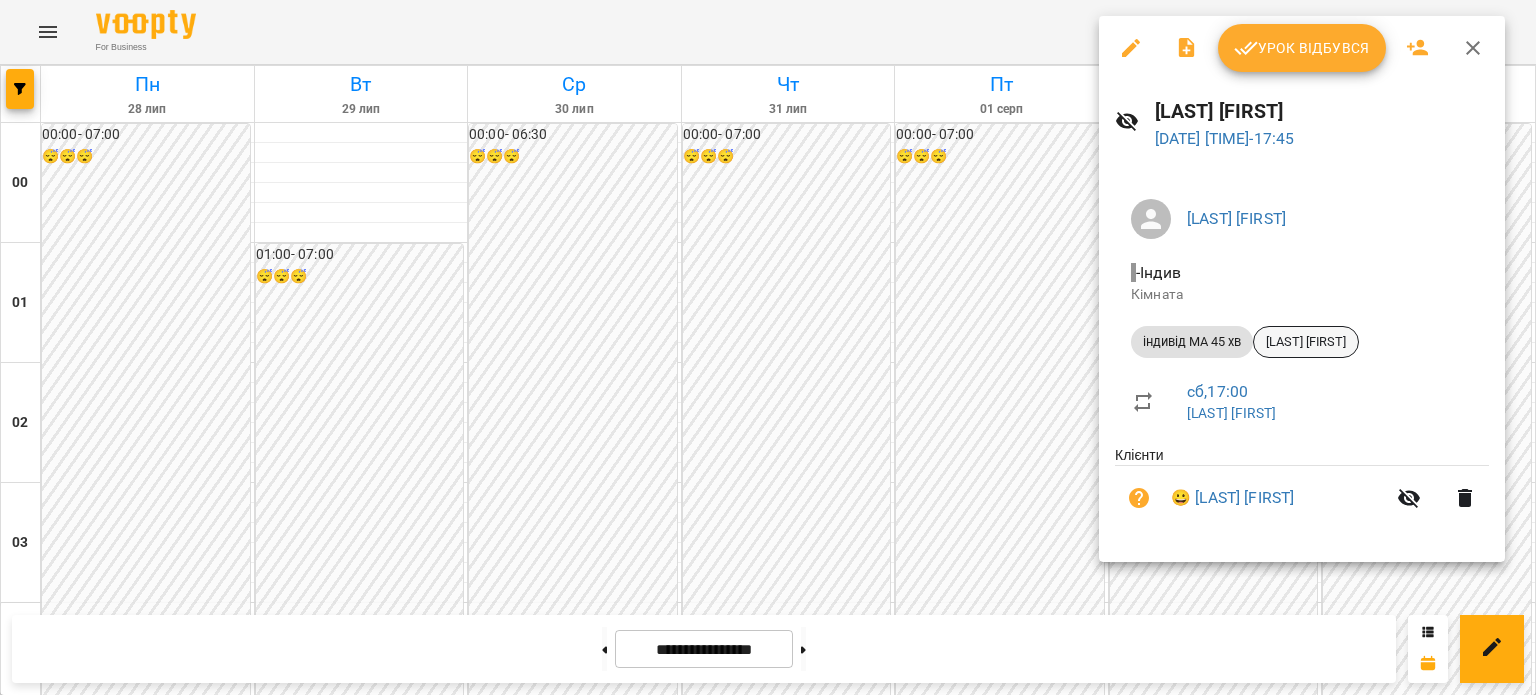 click on "[LAST] [FIRST]" at bounding box center [1306, 342] 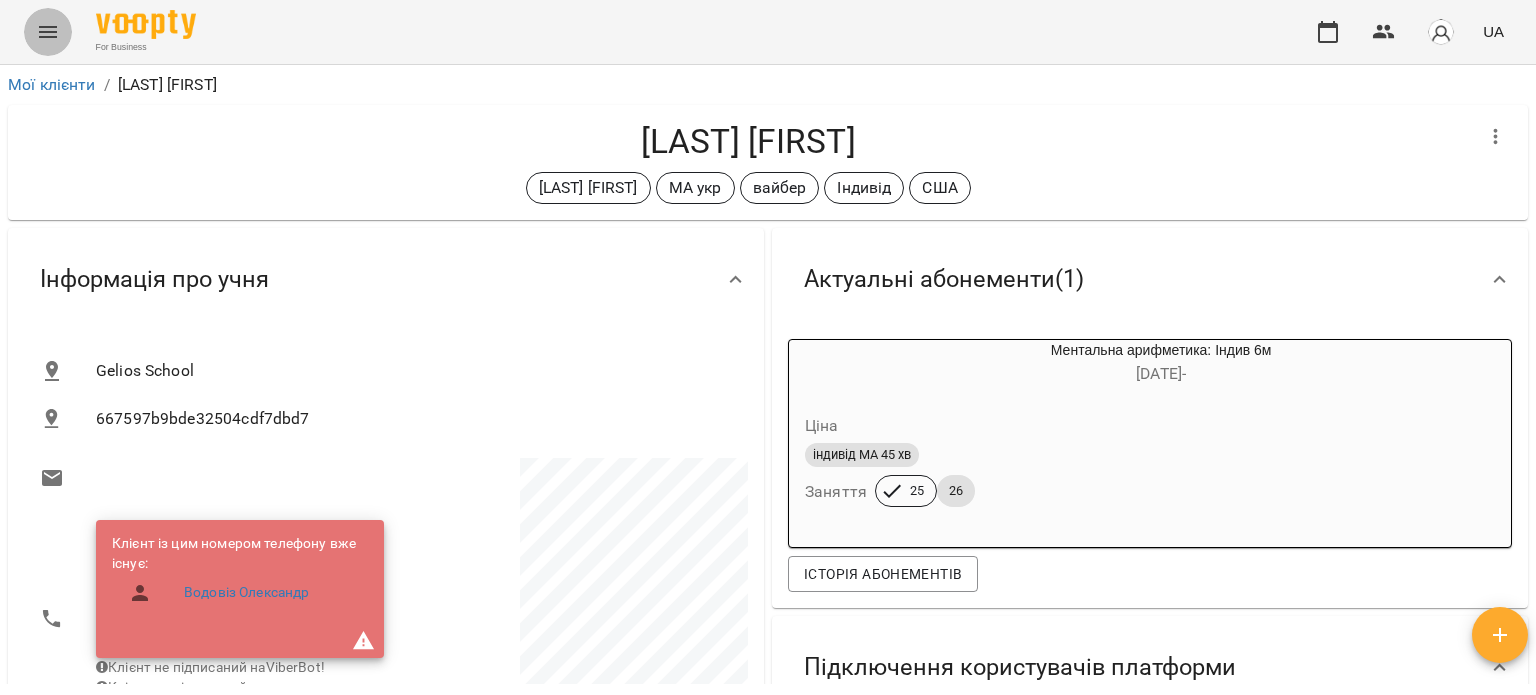 click 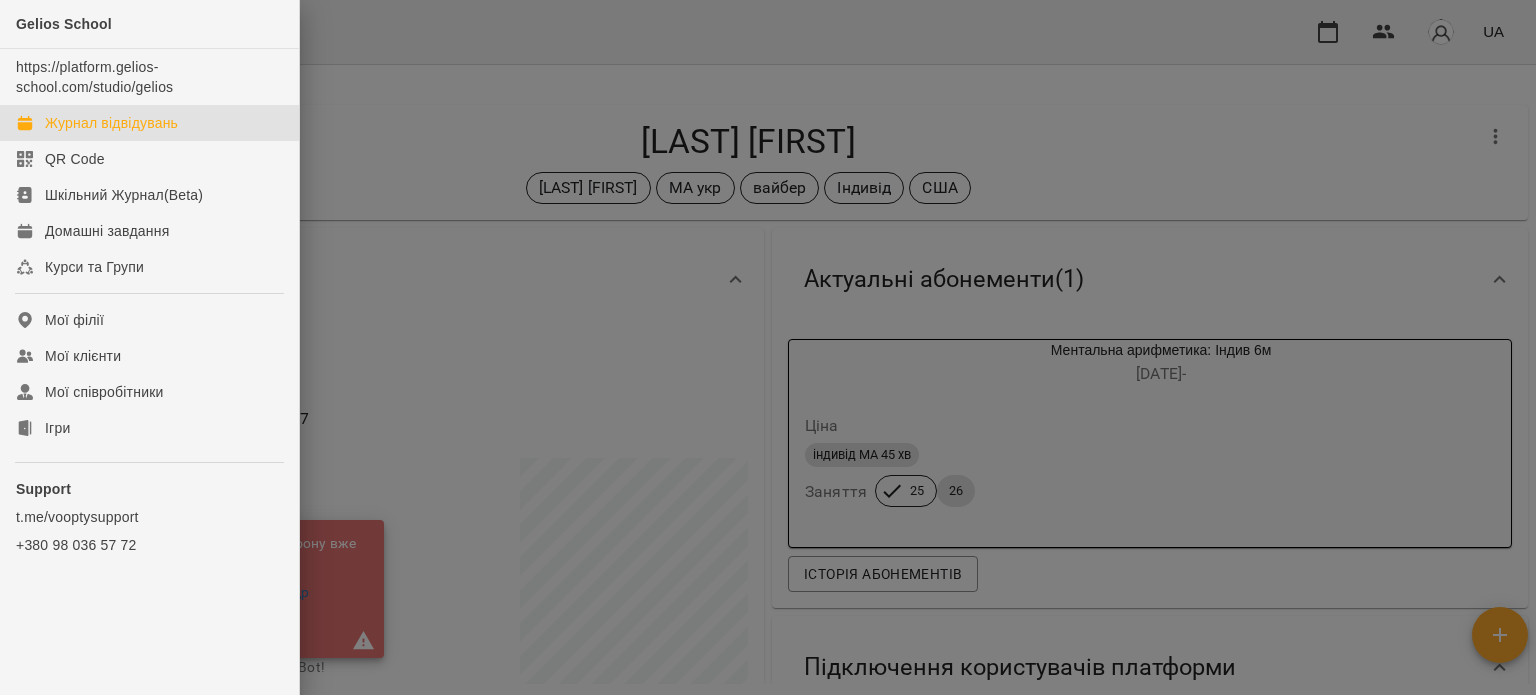 click on "Журнал відвідувань" at bounding box center [111, 123] 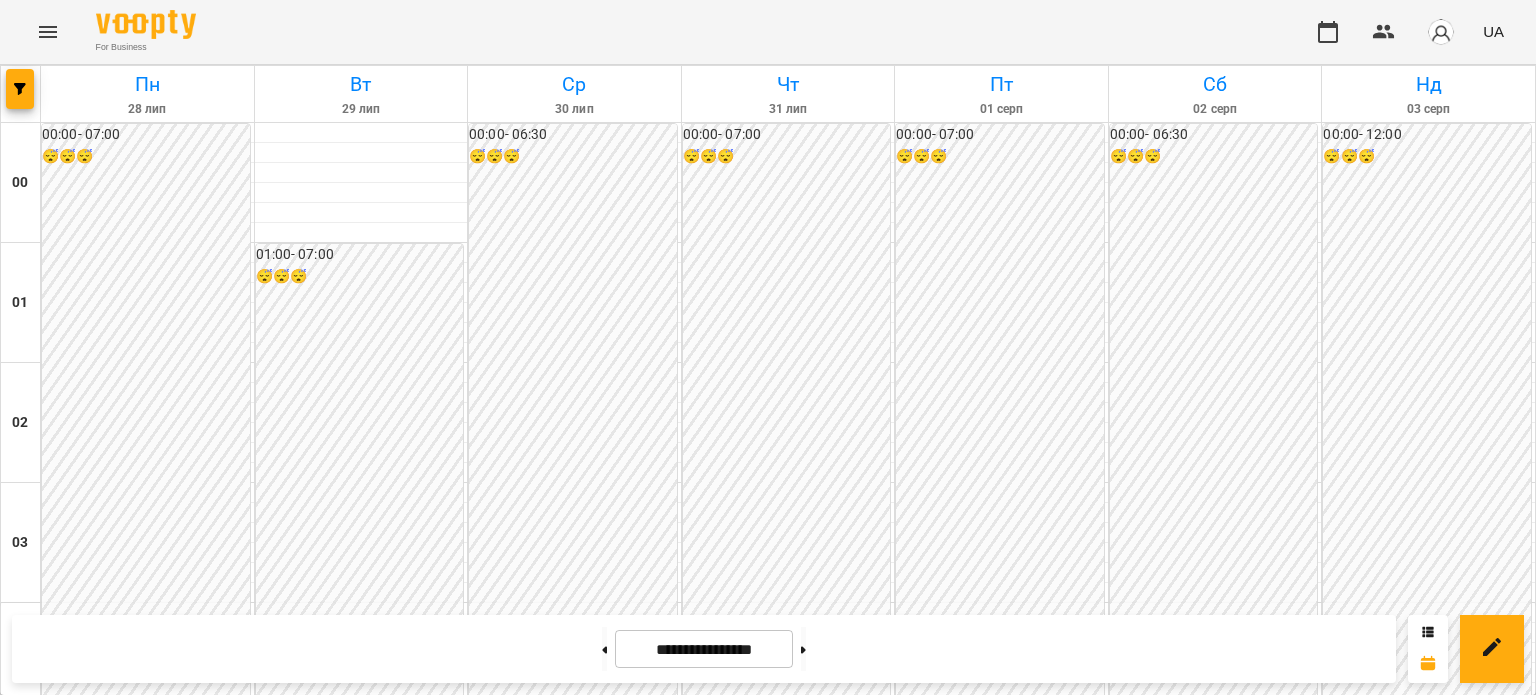 click 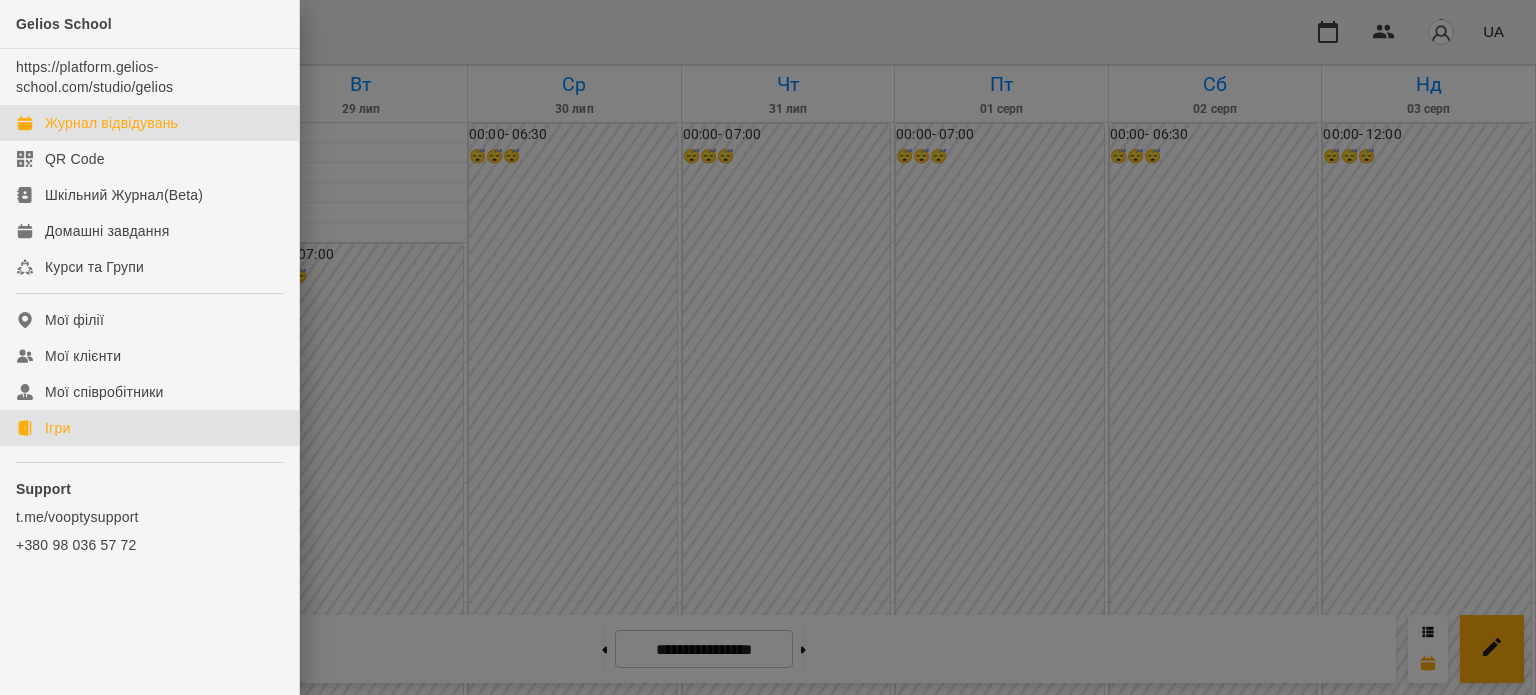 click on "Ігри" 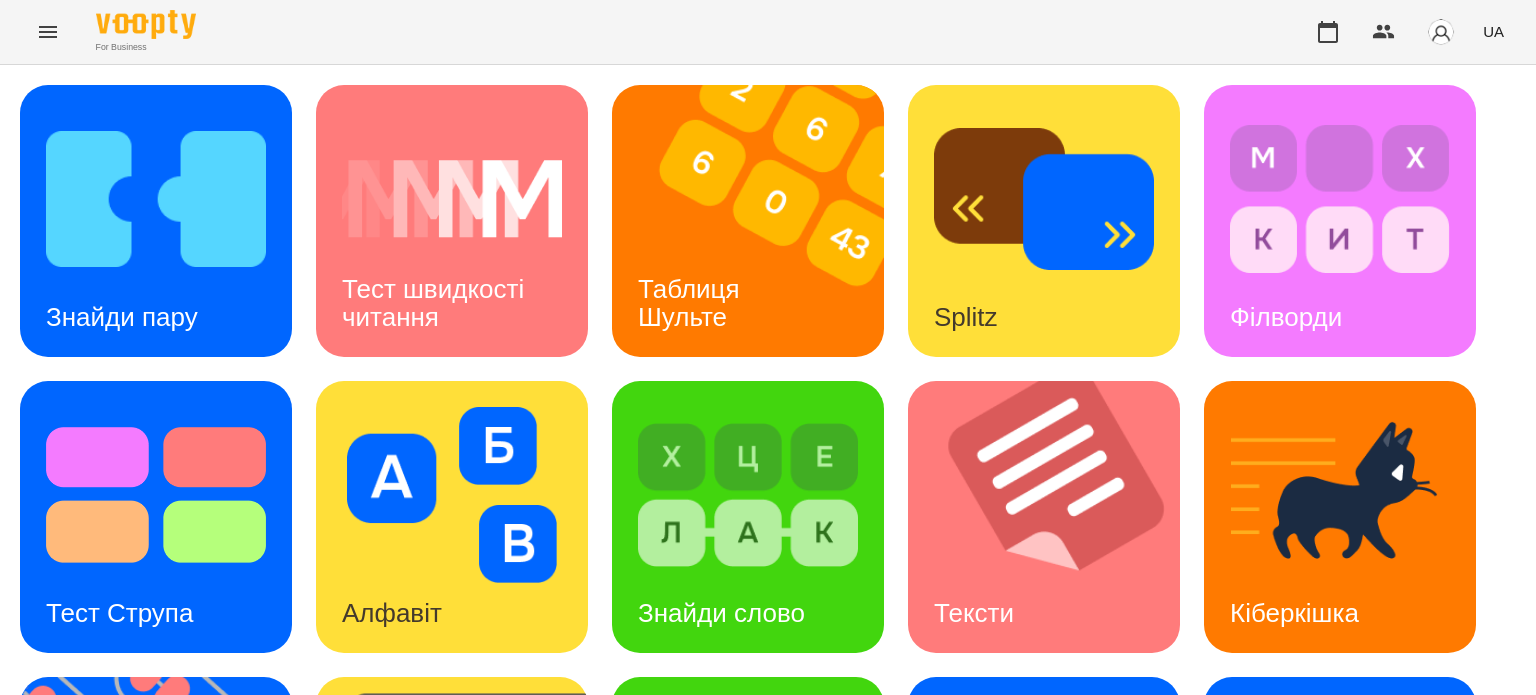 scroll, scrollTop: 296, scrollLeft: 0, axis: vertical 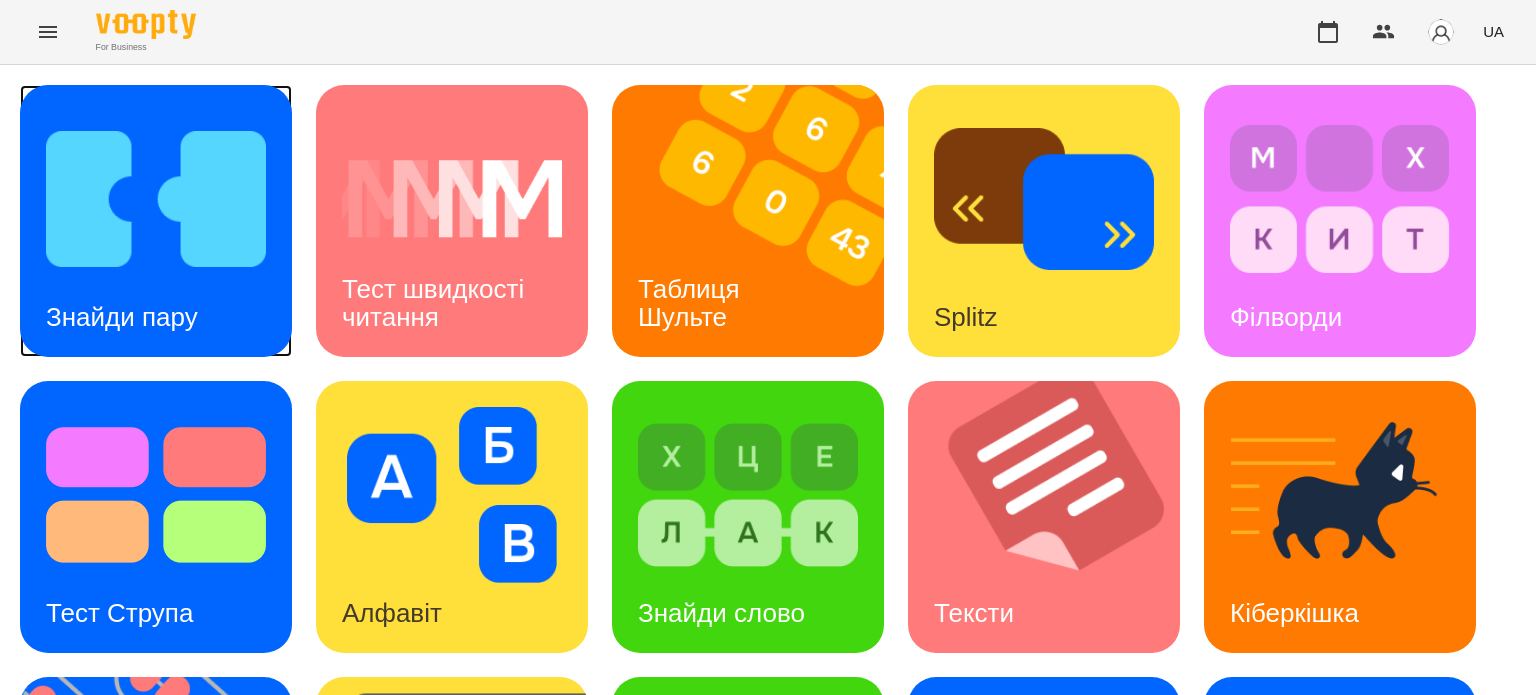 click on "Знайди пару" at bounding box center [122, 317] 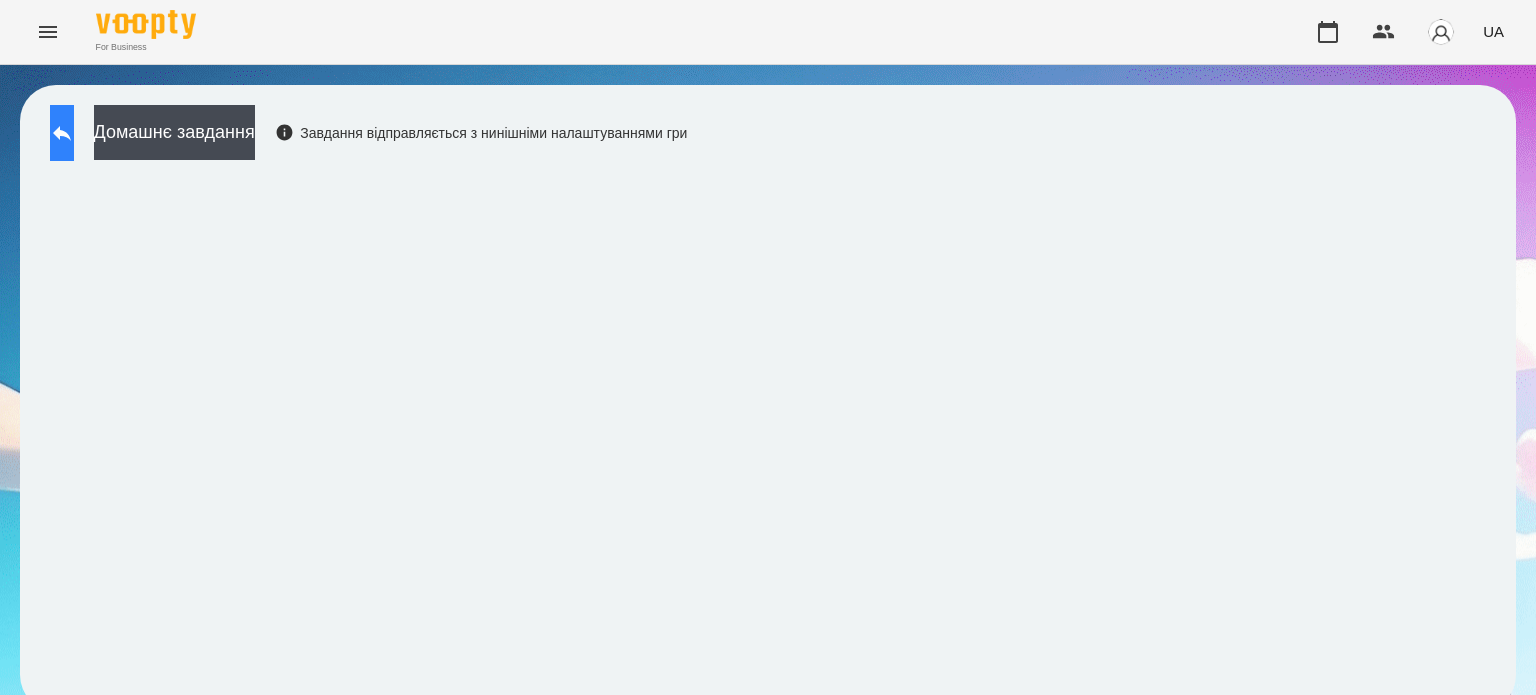 click 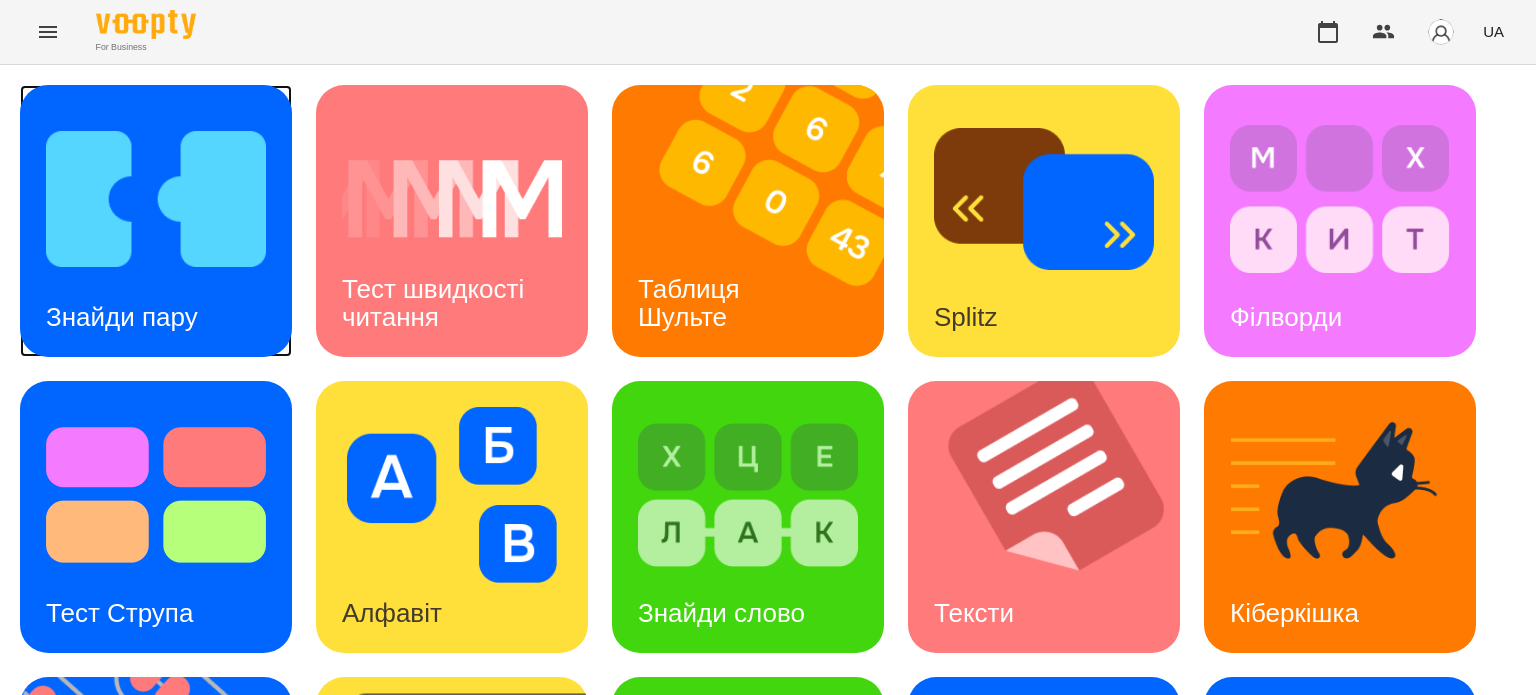 click on "Знайди пару" at bounding box center [122, 317] 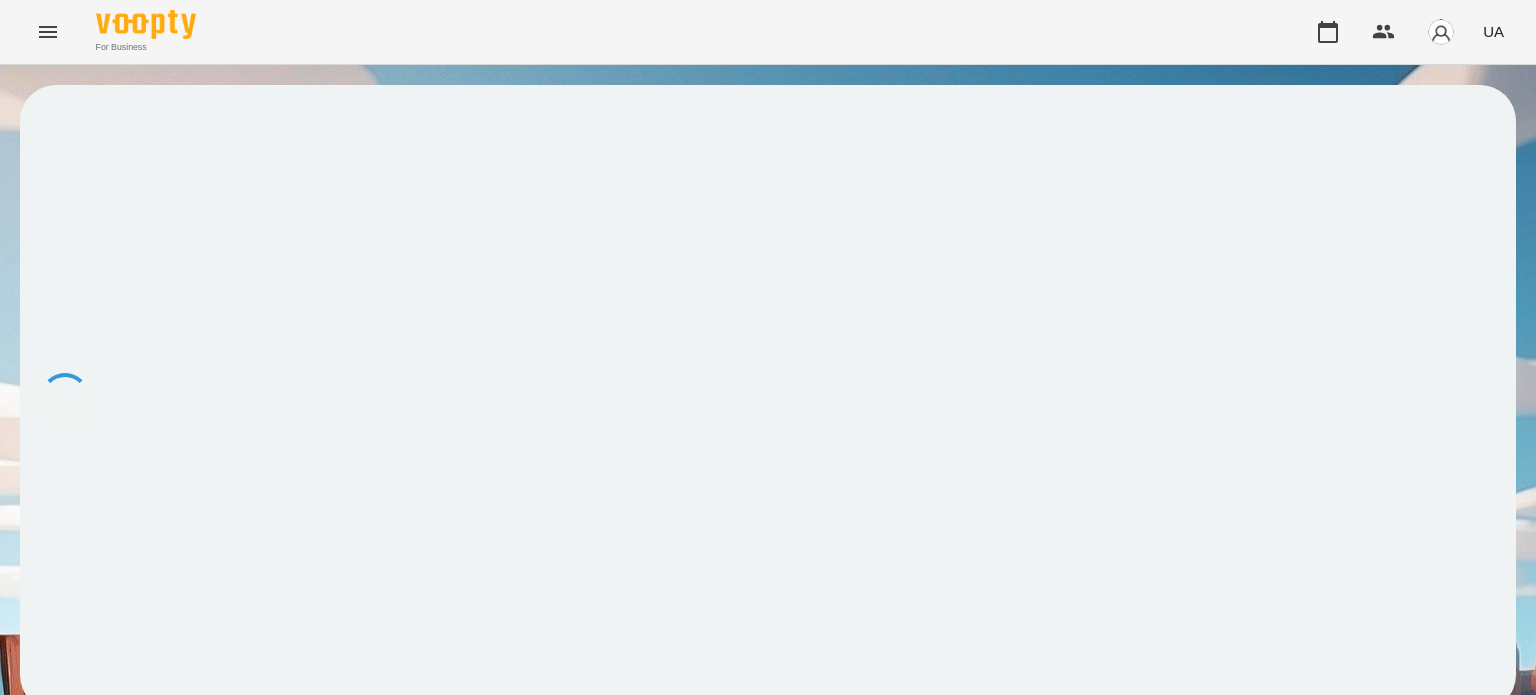 click at bounding box center (768, 398) 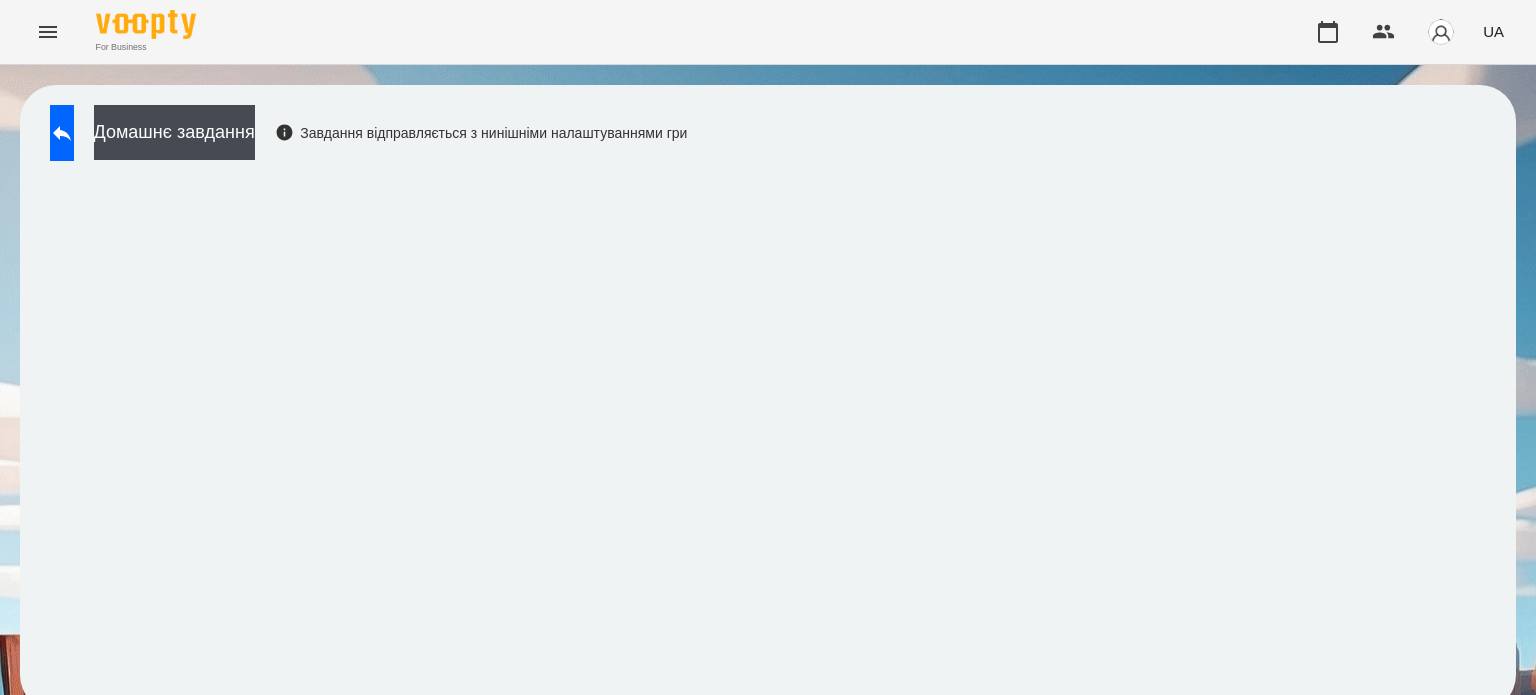 click on "Домашнє завдання Завдання відправляється з нинішніми налаштуваннями гри" at bounding box center (768, 398) 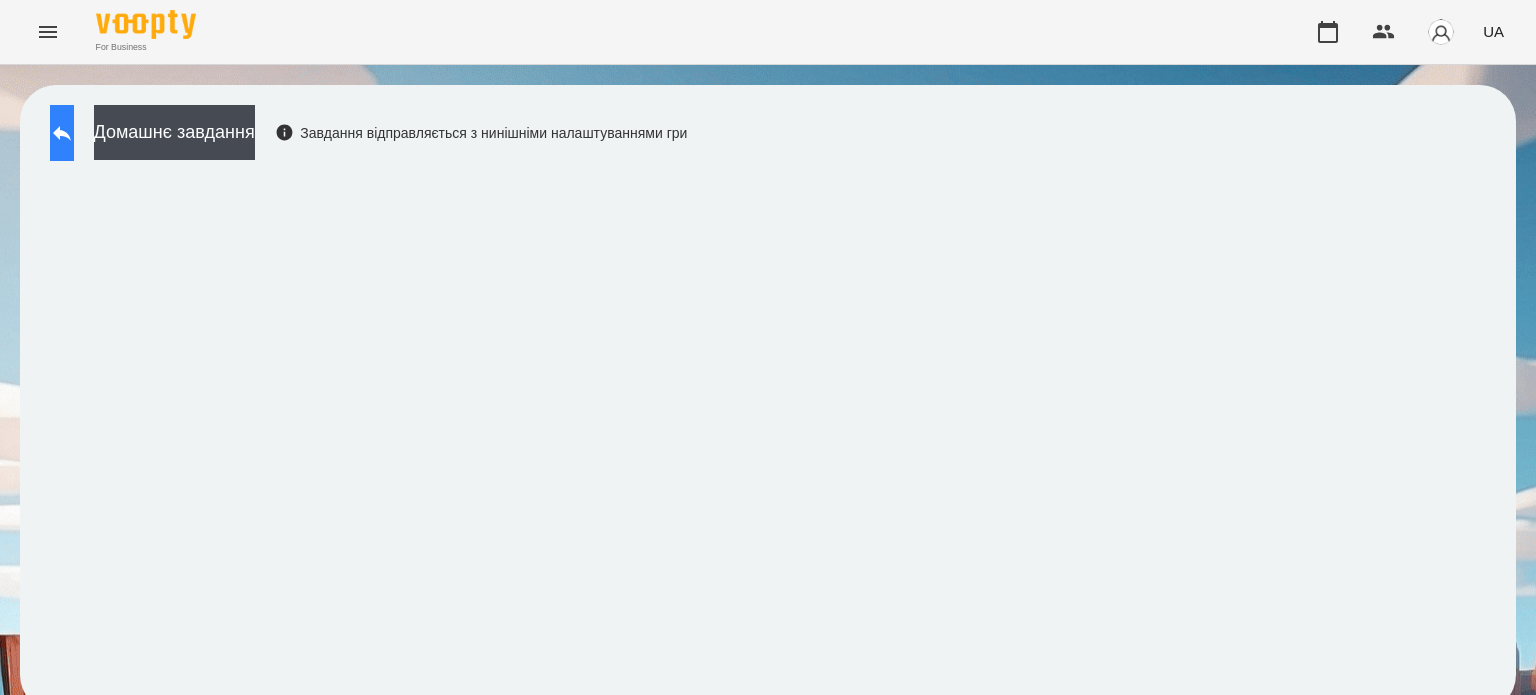 click 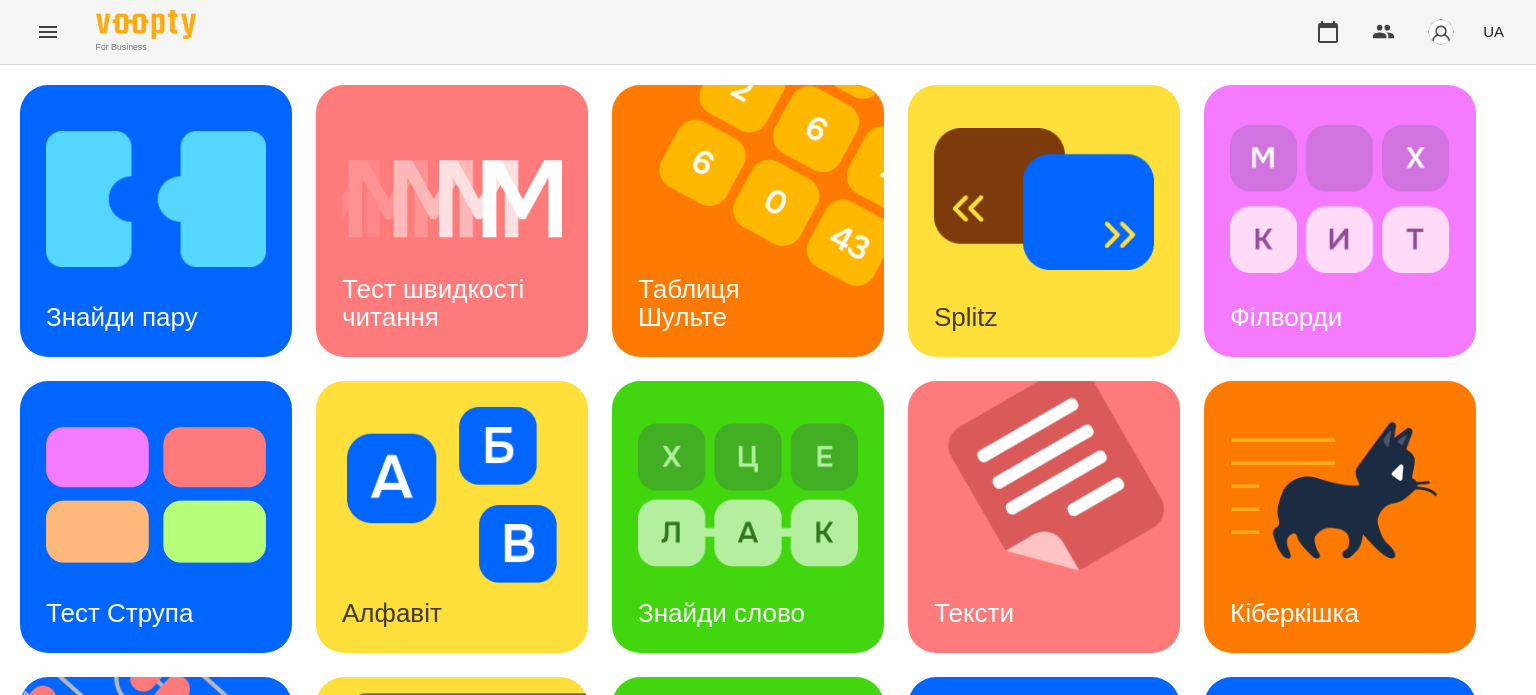 scroll, scrollTop: 569, scrollLeft: 0, axis: vertical 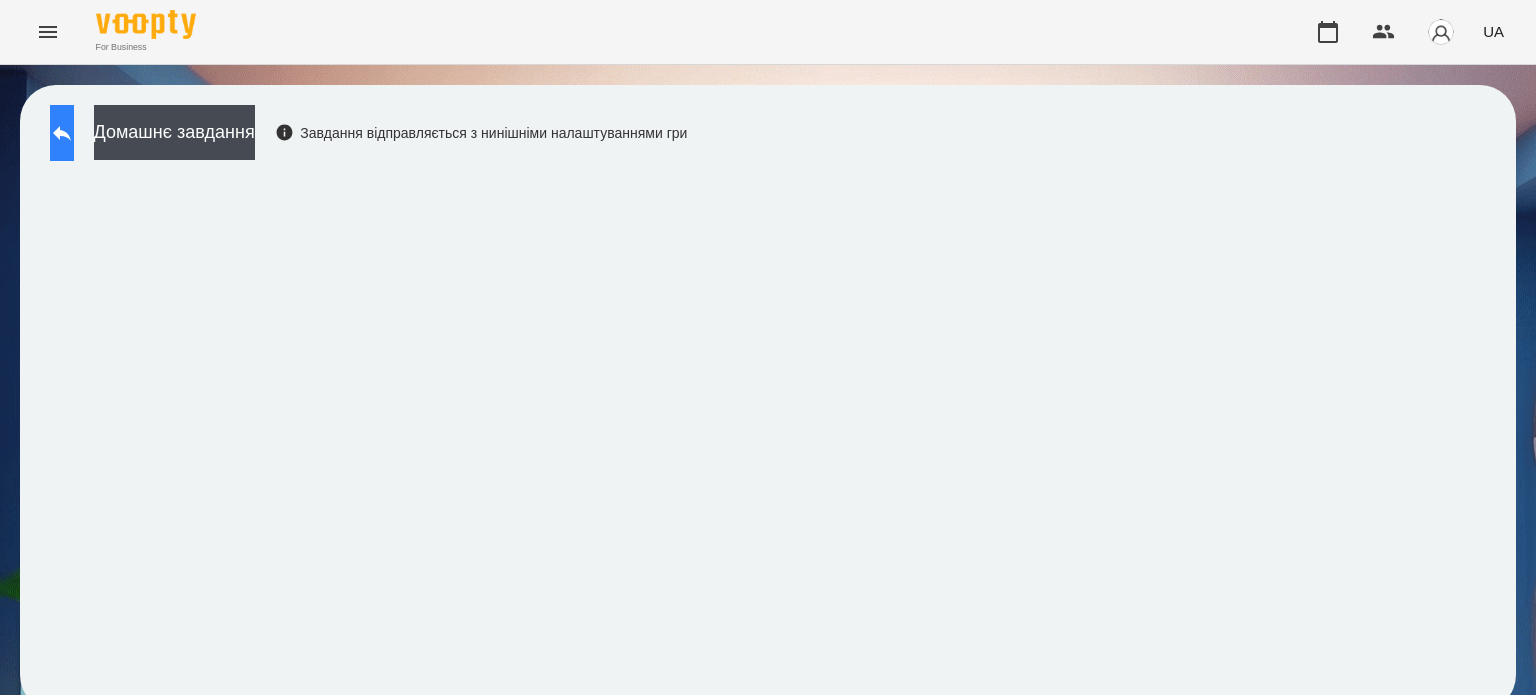 click at bounding box center (62, 133) 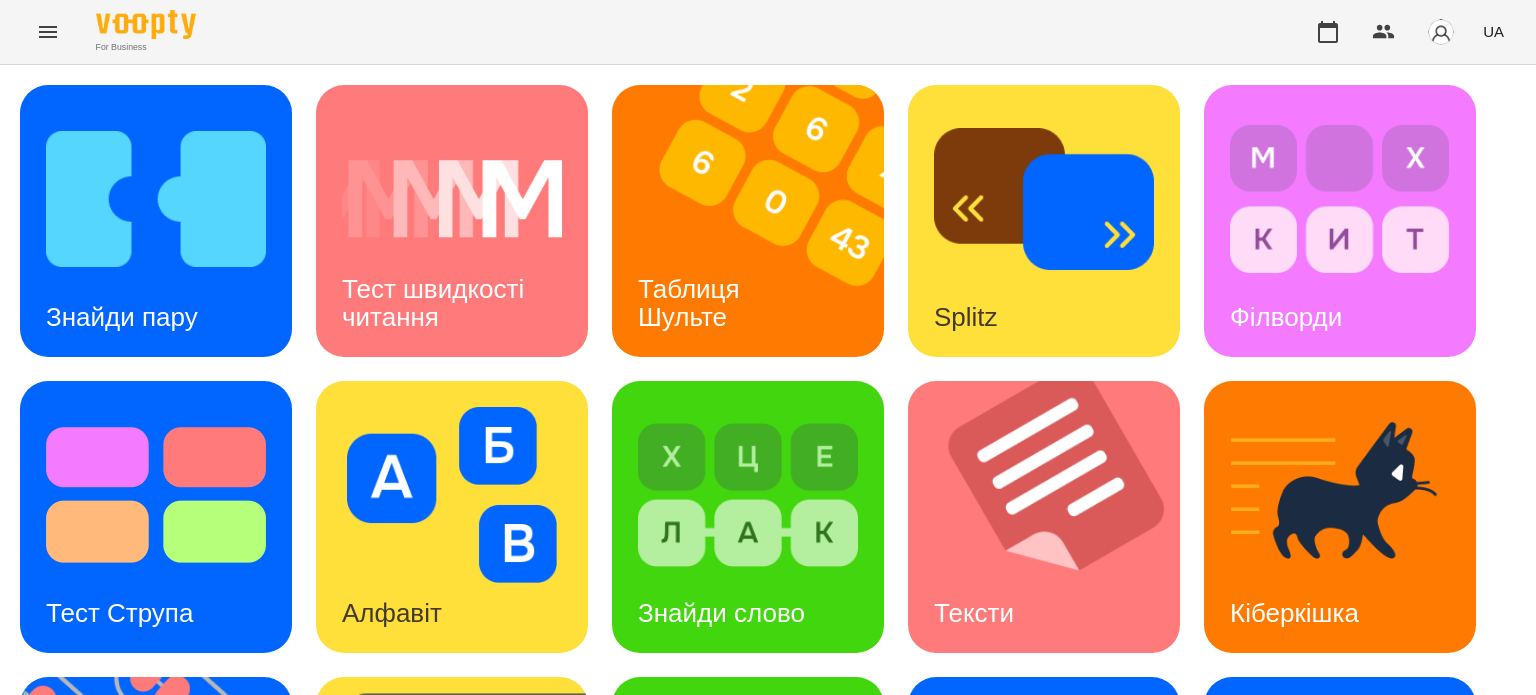 scroll, scrollTop: 300, scrollLeft: 0, axis: vertical 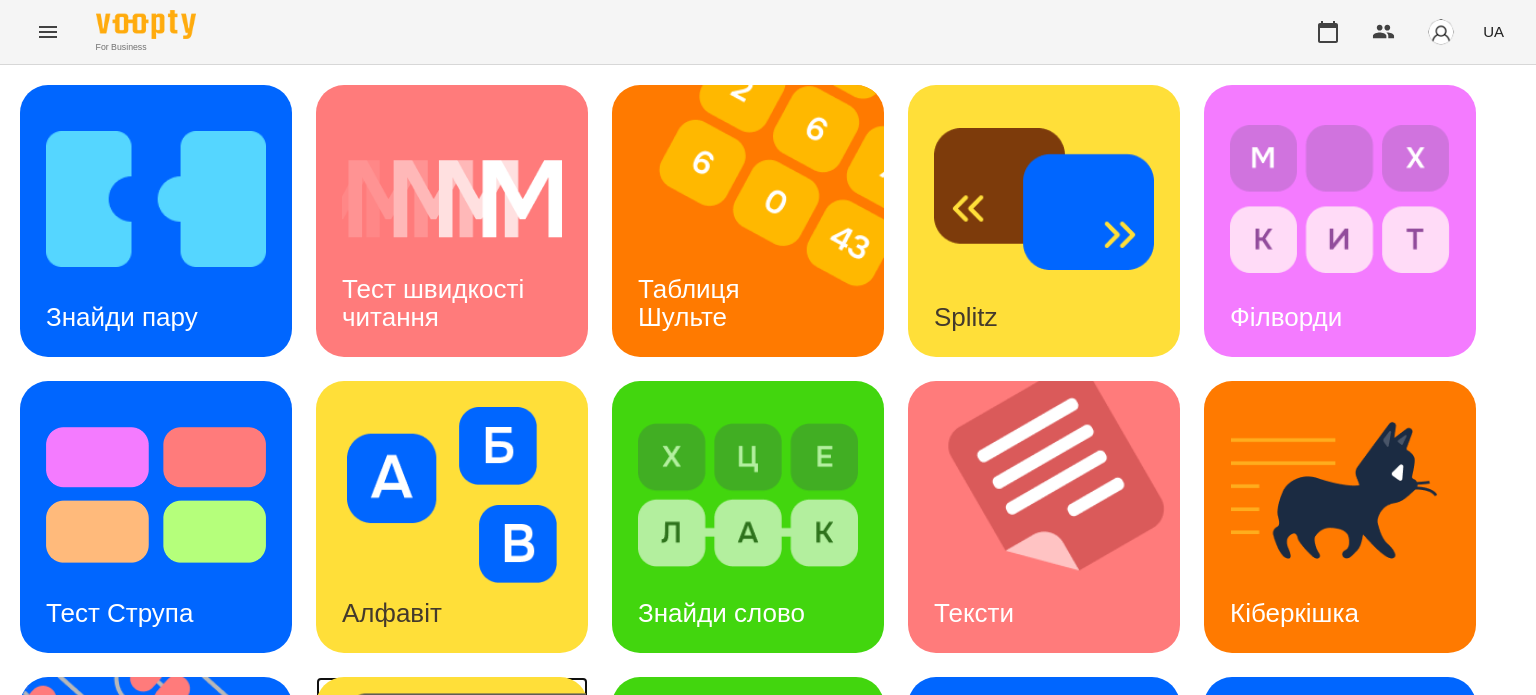 click at bounding box center (464, 813) 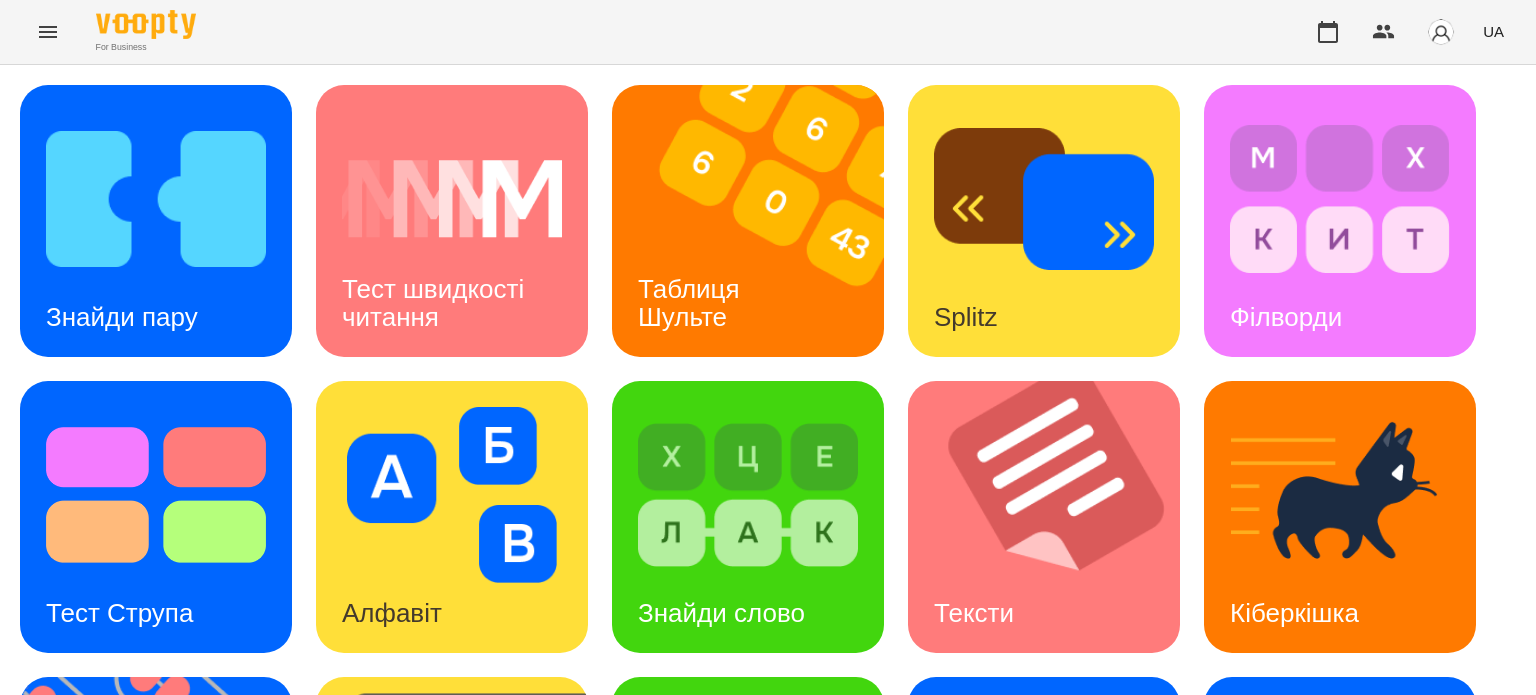 scroll, scrollTop: 0, scrollLeft: 0, axis: both 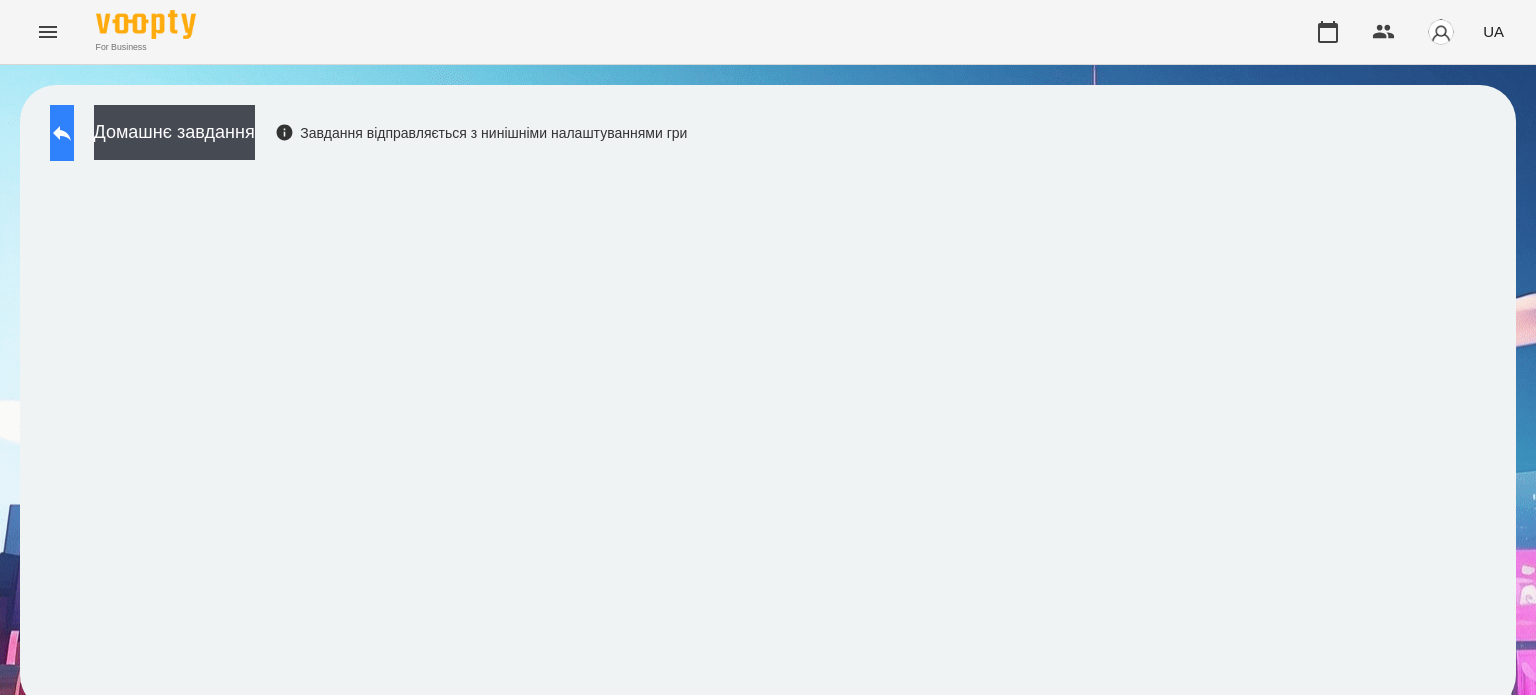 click at bounding box center (62, 133) 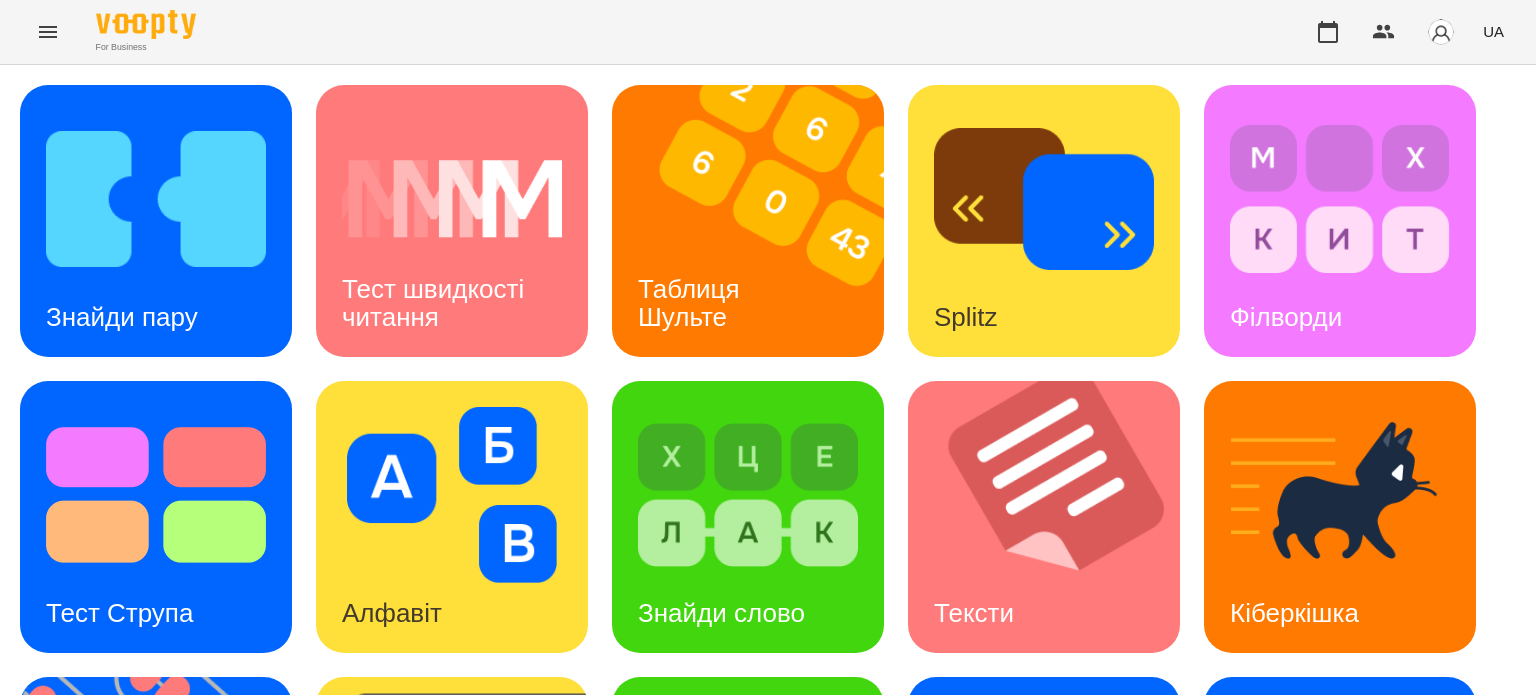 scroll, scrollTop: 569, scrollLeft: 0, axis: vertical 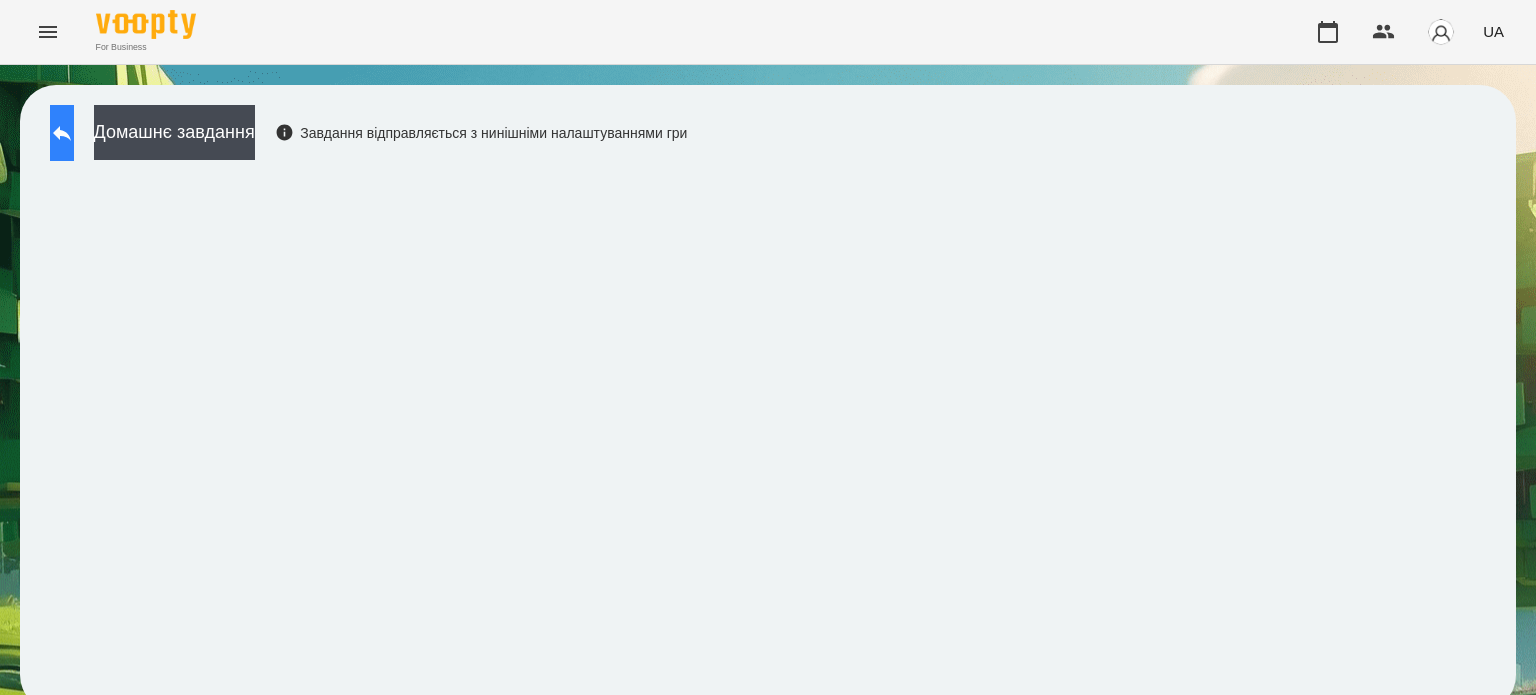 click 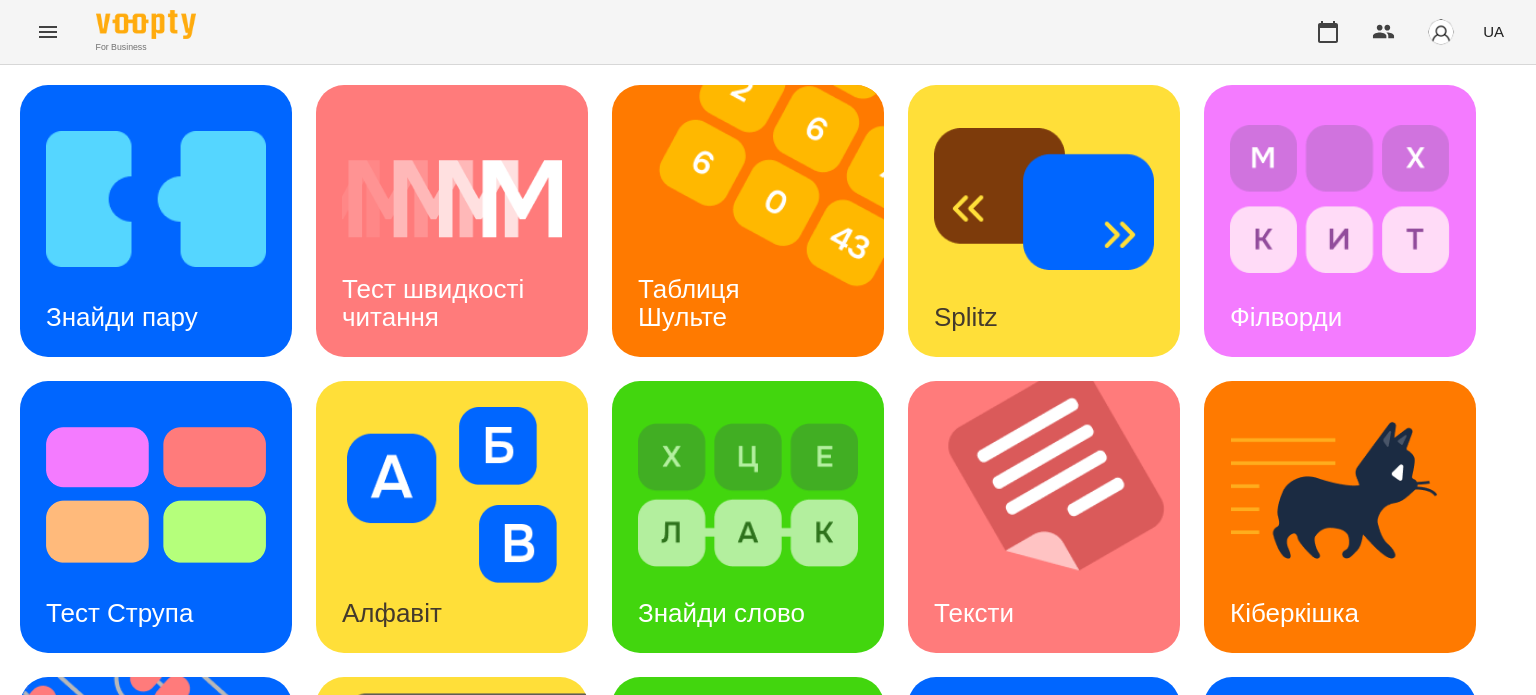 scroll, scrollTop: 569, scrollLeft: 0, axis: vertical 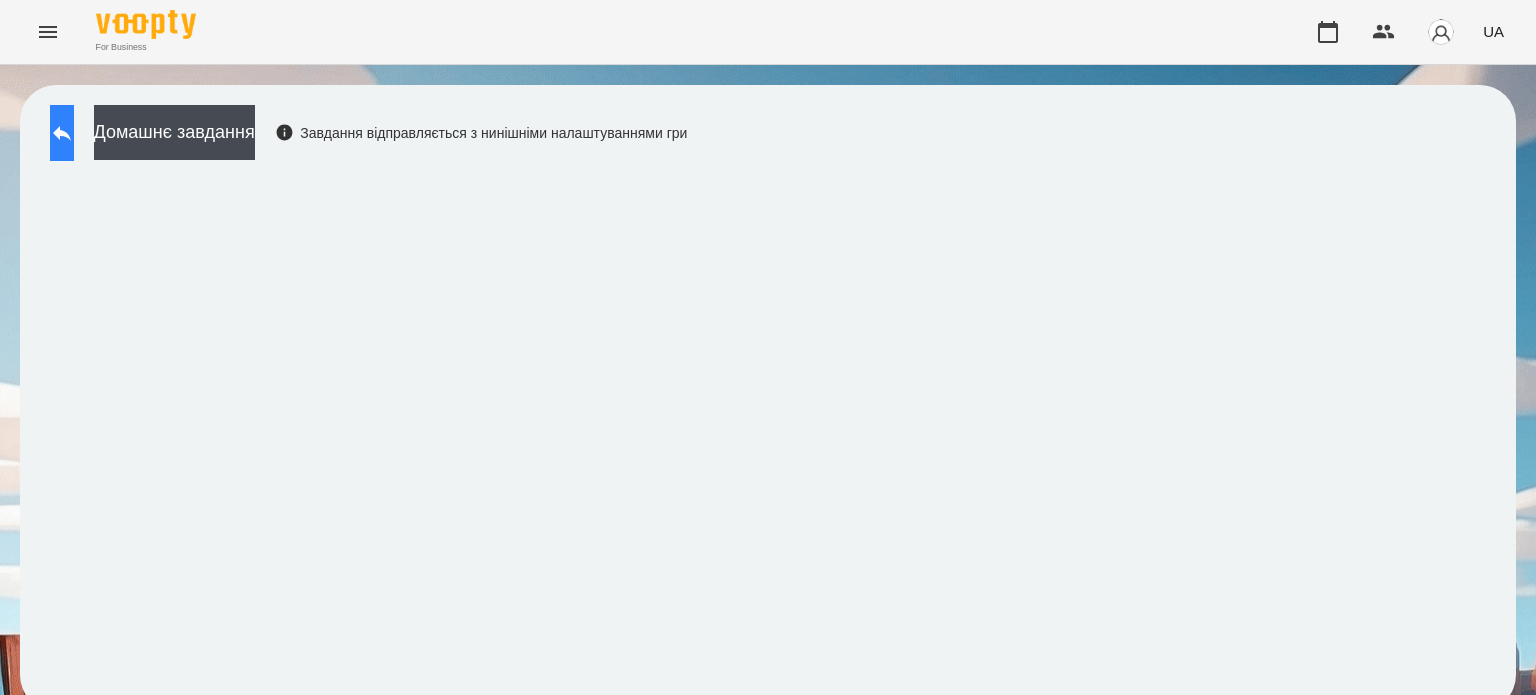 click 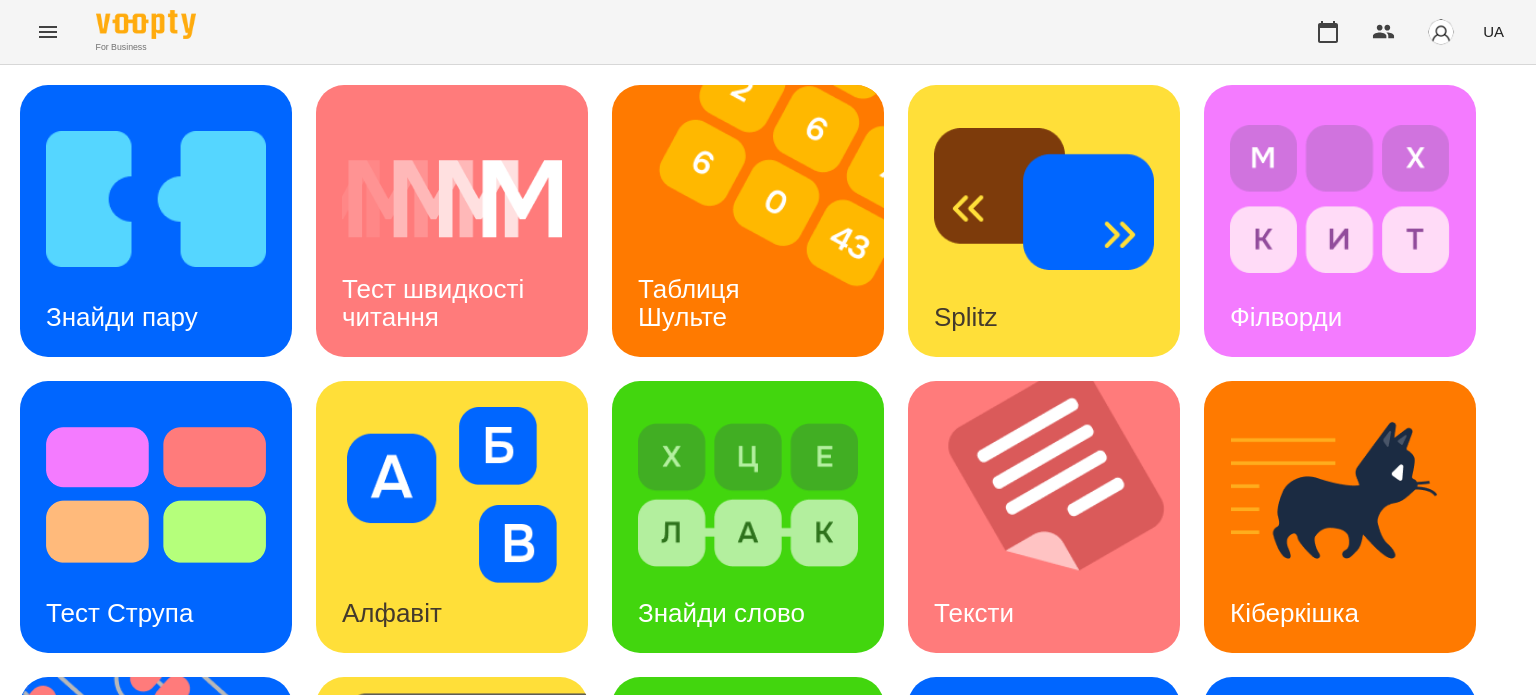 scroll, scrollTop: 480, scrollLeft: 0, axis: vertical 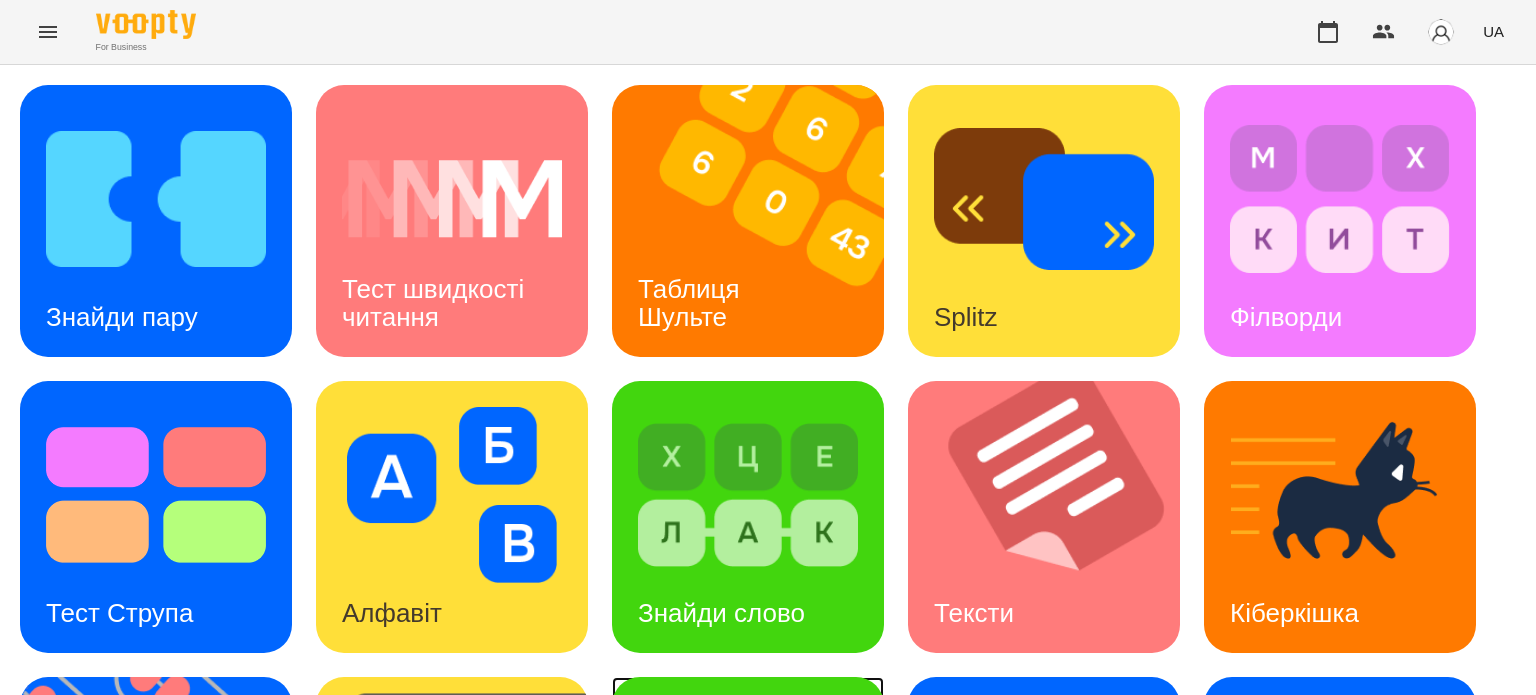 click on "Знайди
Кіберкішку" at bounding box center (701, 895) 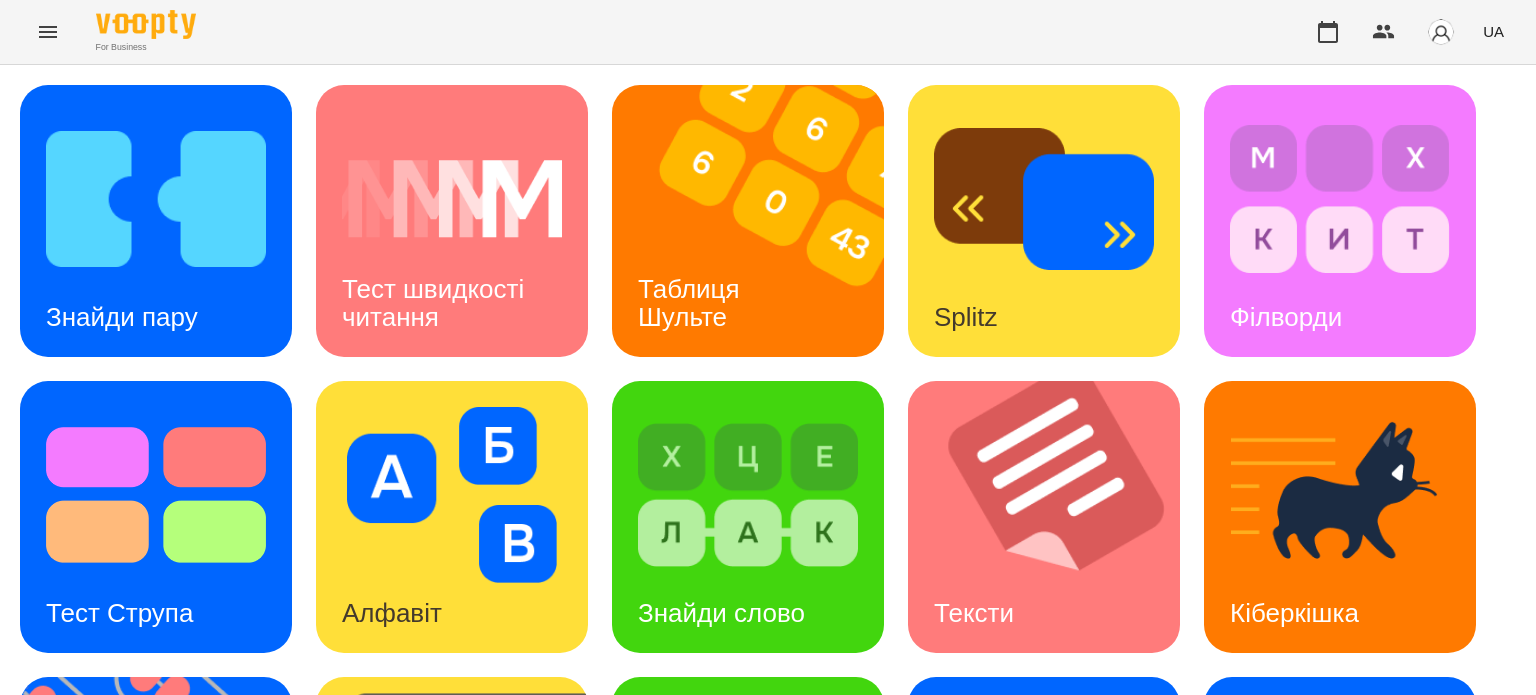 scroll, scrollTop: 0, scrollLeft: 0, axis: both 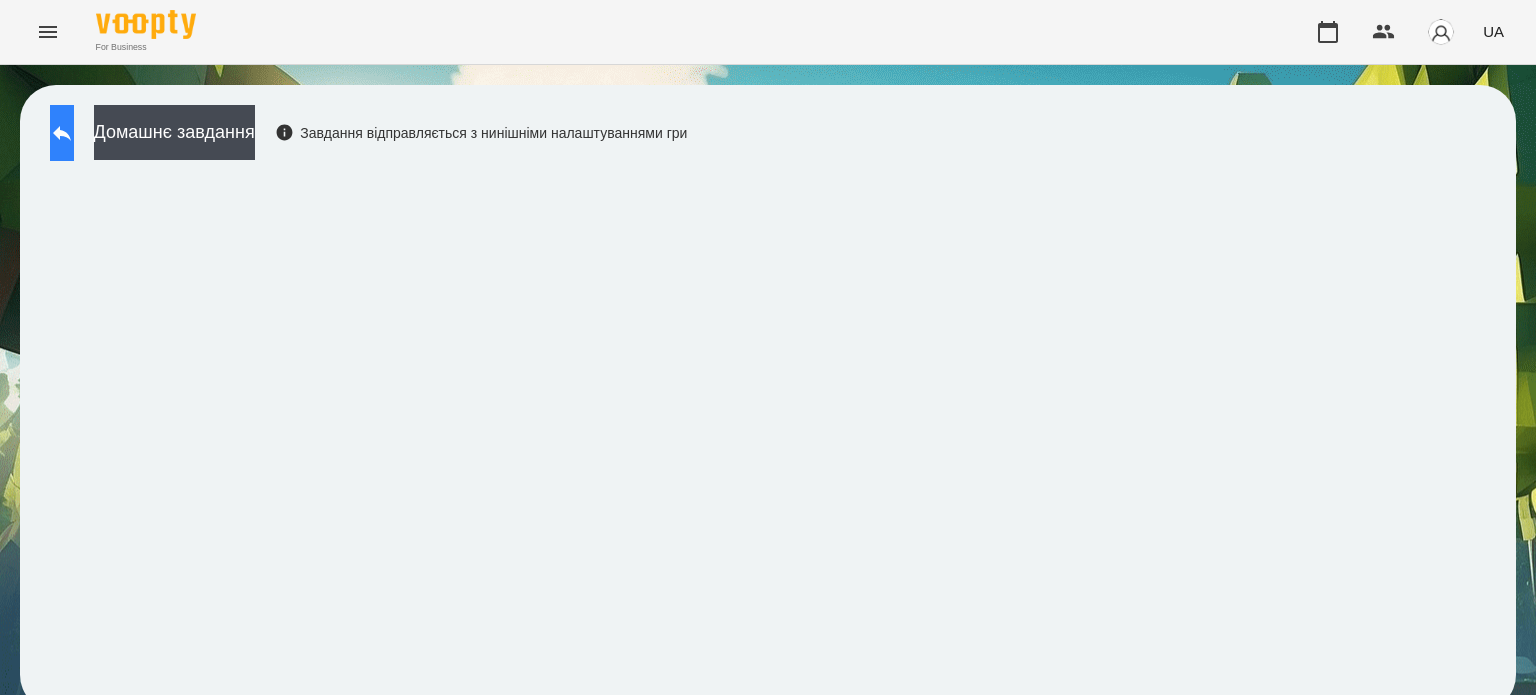 click 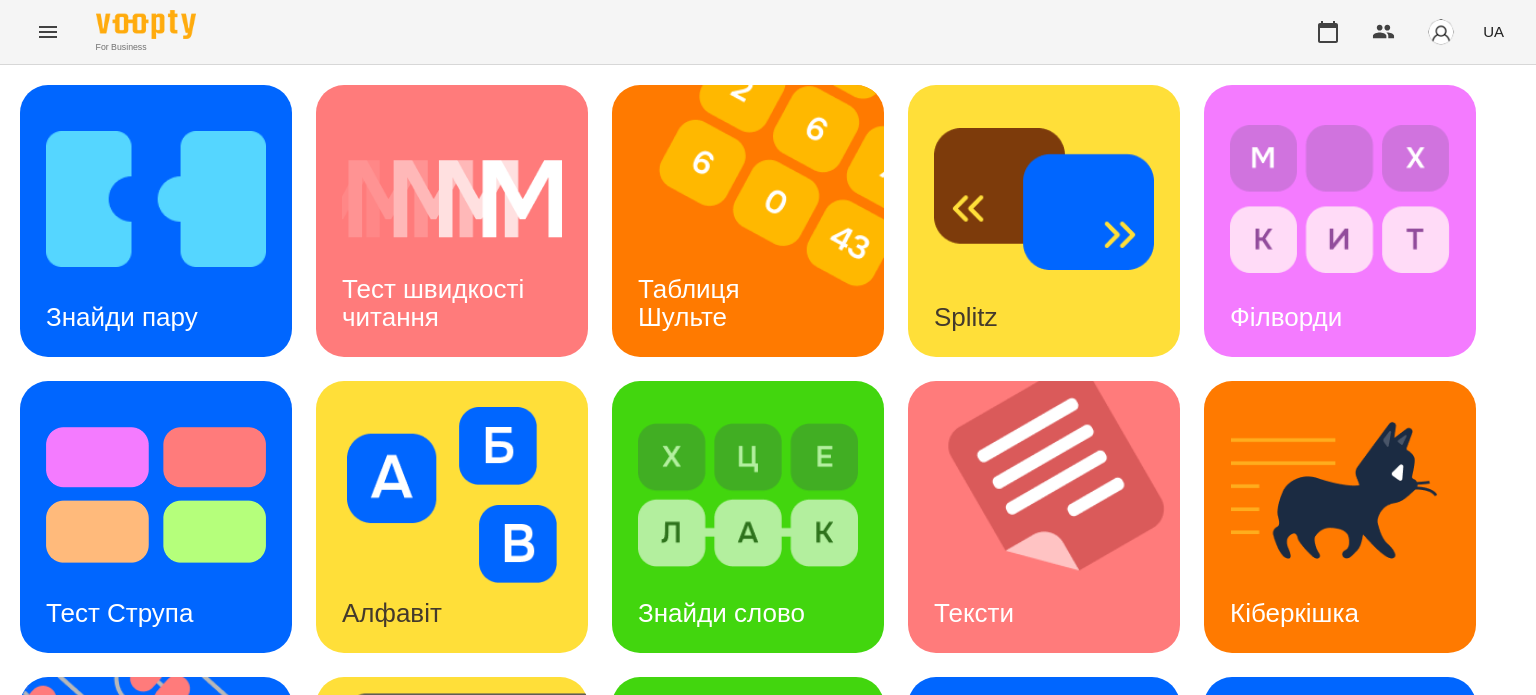 scroll, scrollTop: 569, scrollLeft: 0, axis: vertical 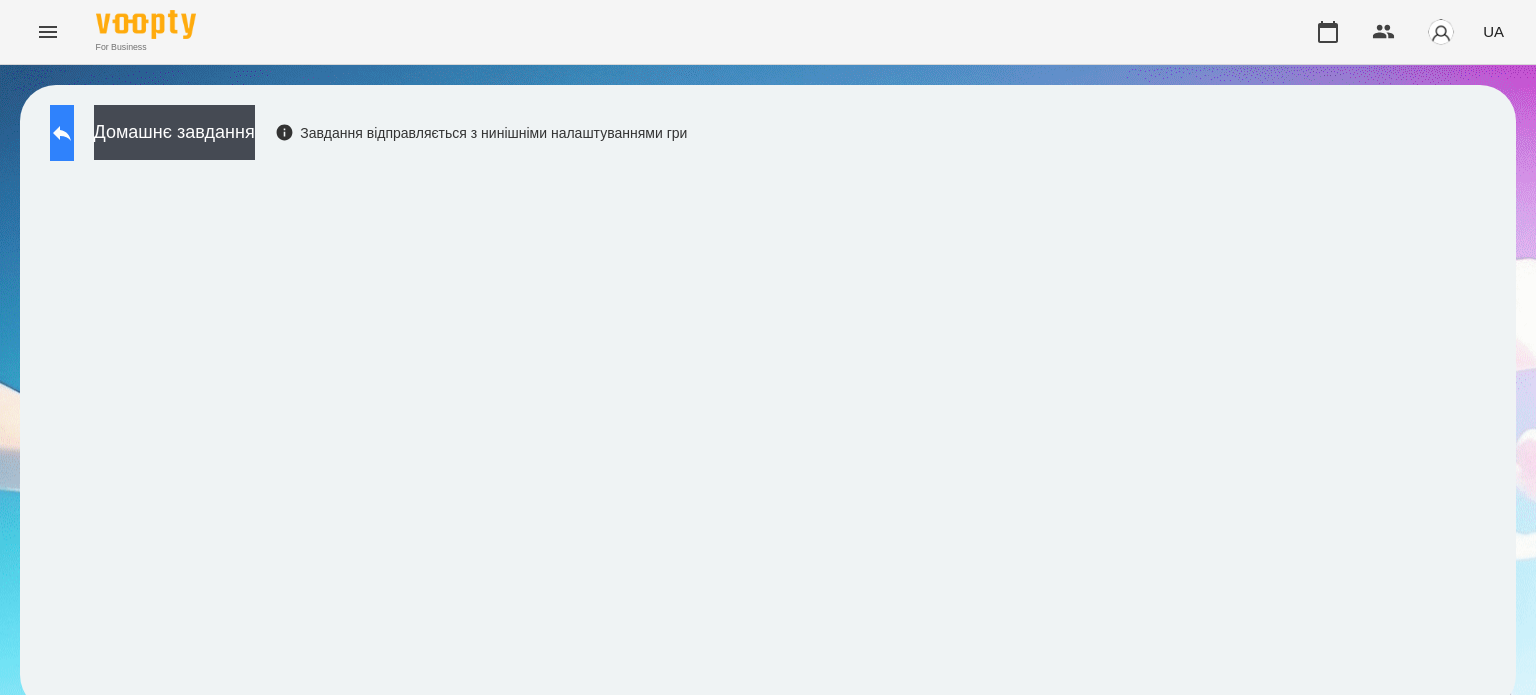 click at bounding box center (62, 133) 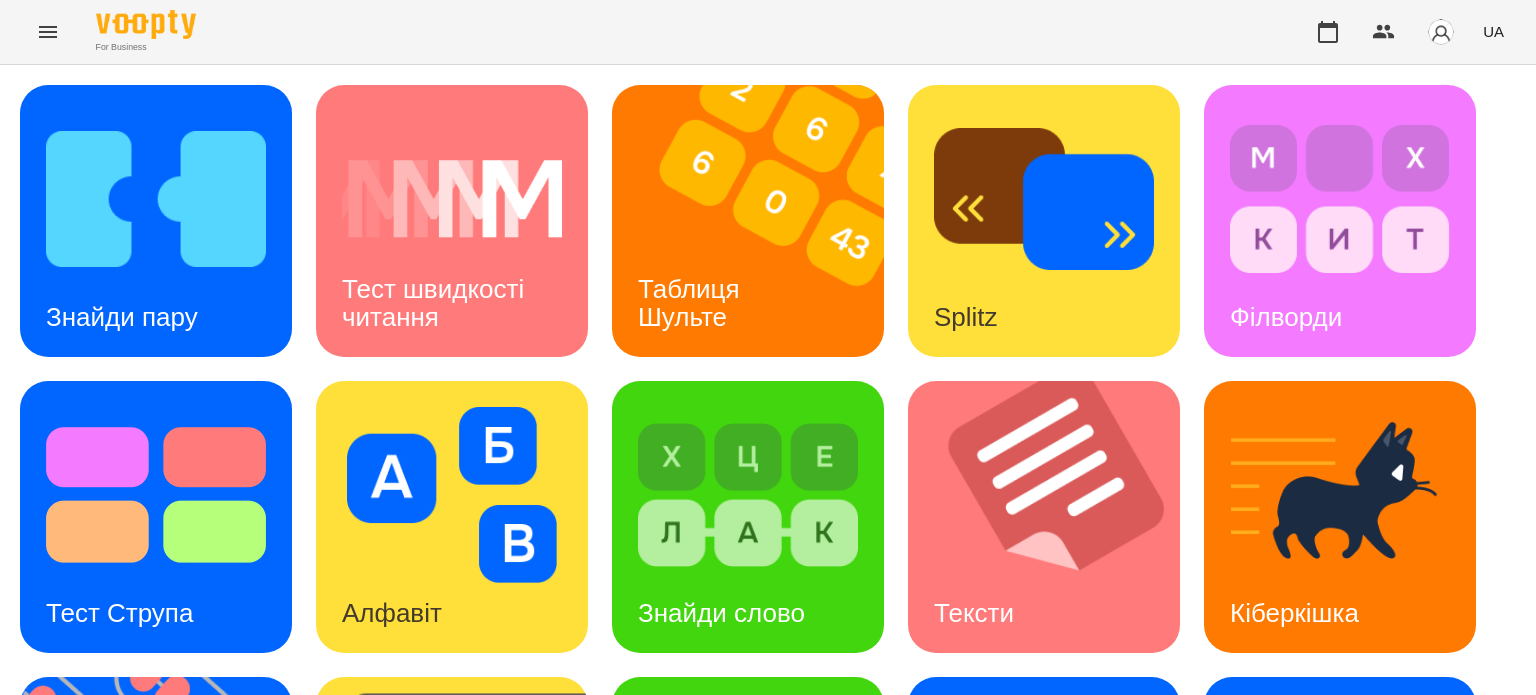 scroll, scrollTop: 569, scrollLeft: 0, axis: vertical 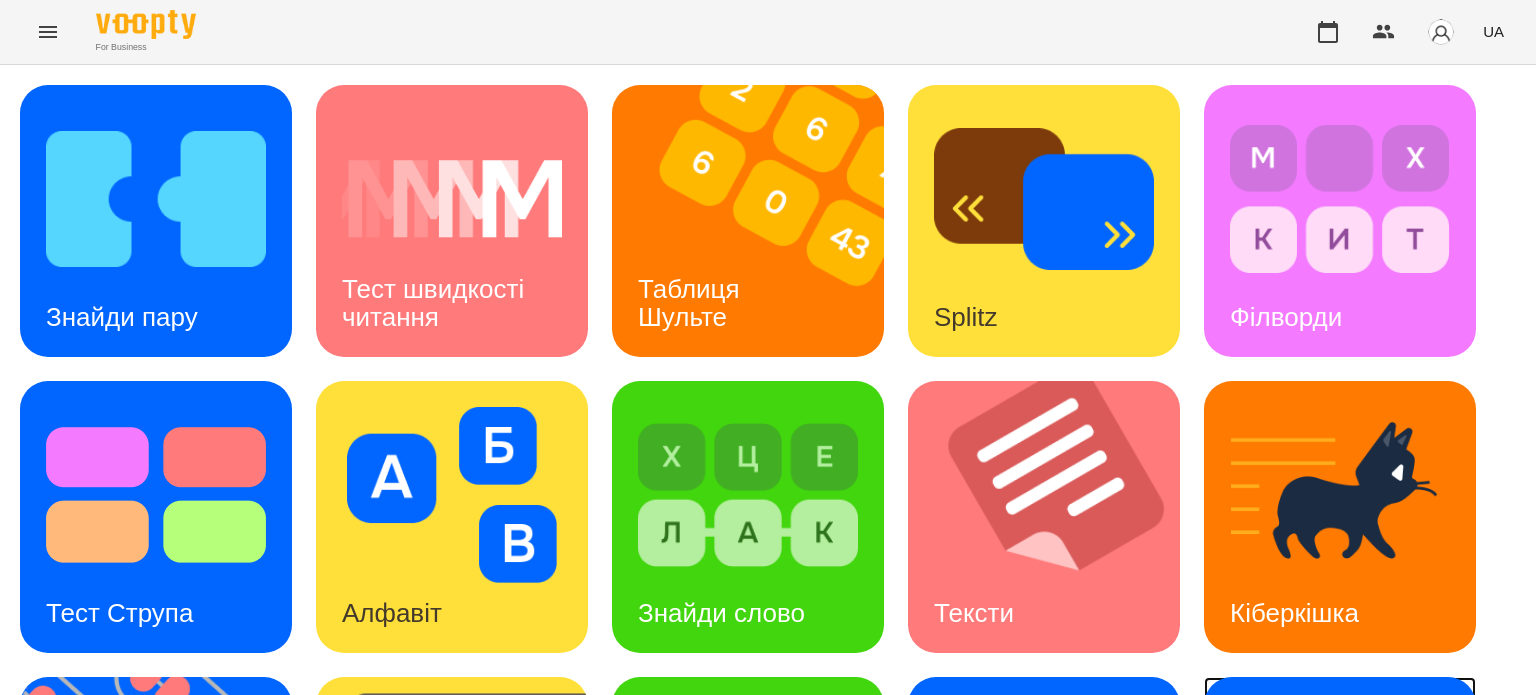 click at bounding box center [1340, 791] 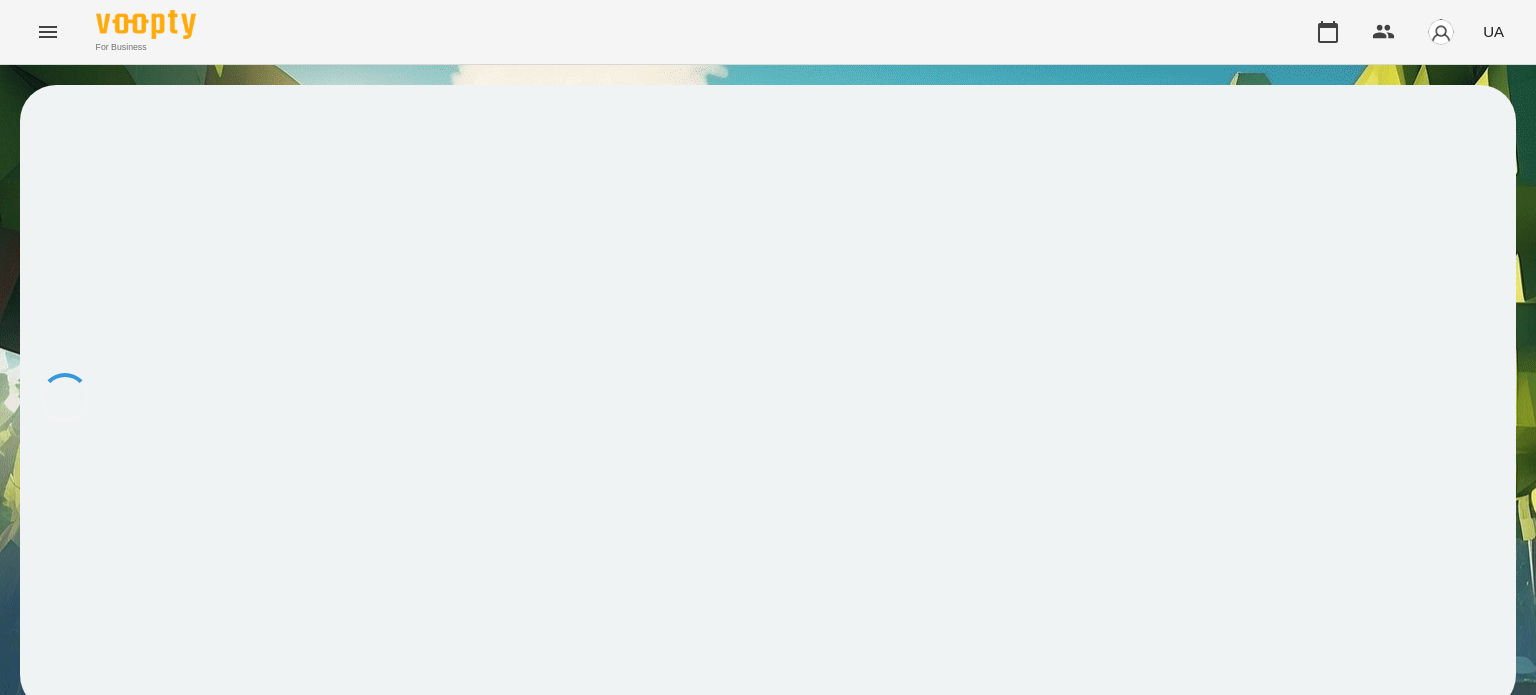 click at bounding box center (768, 398) 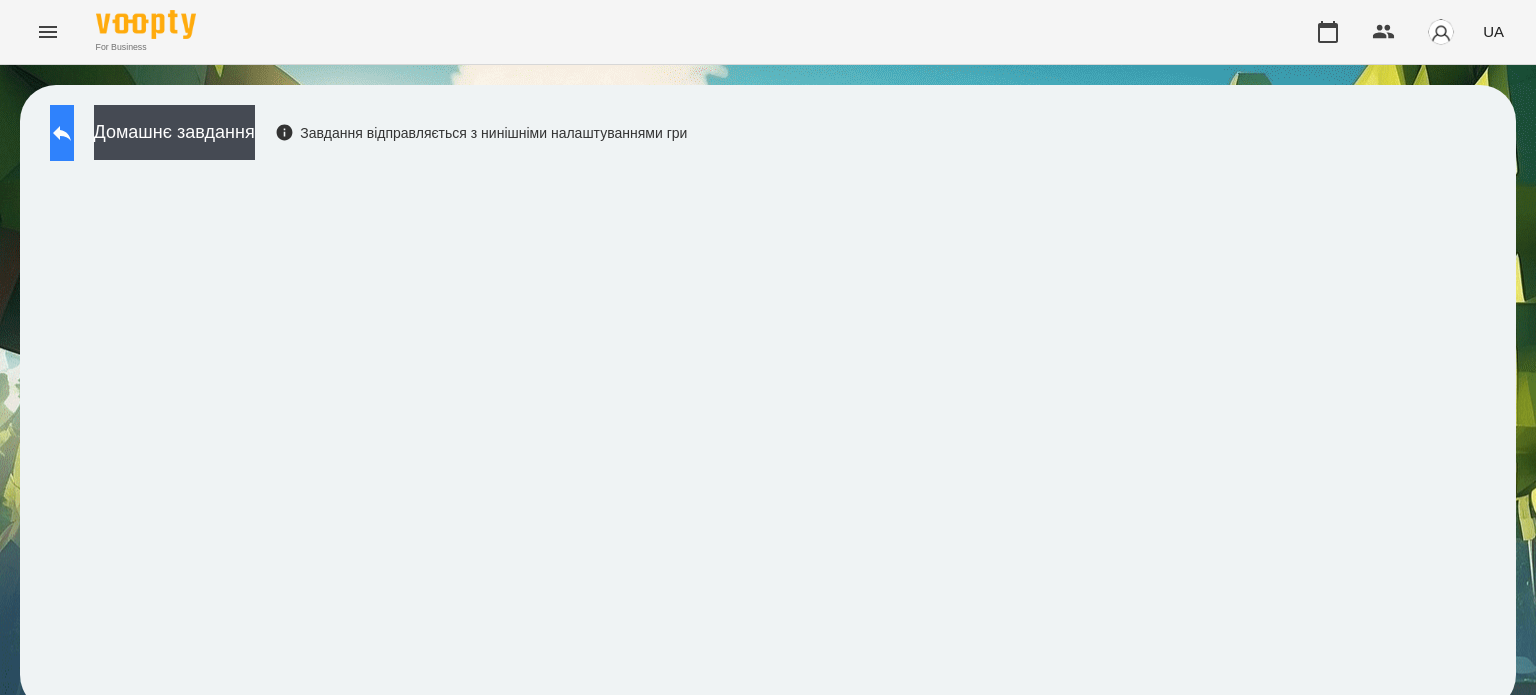 click 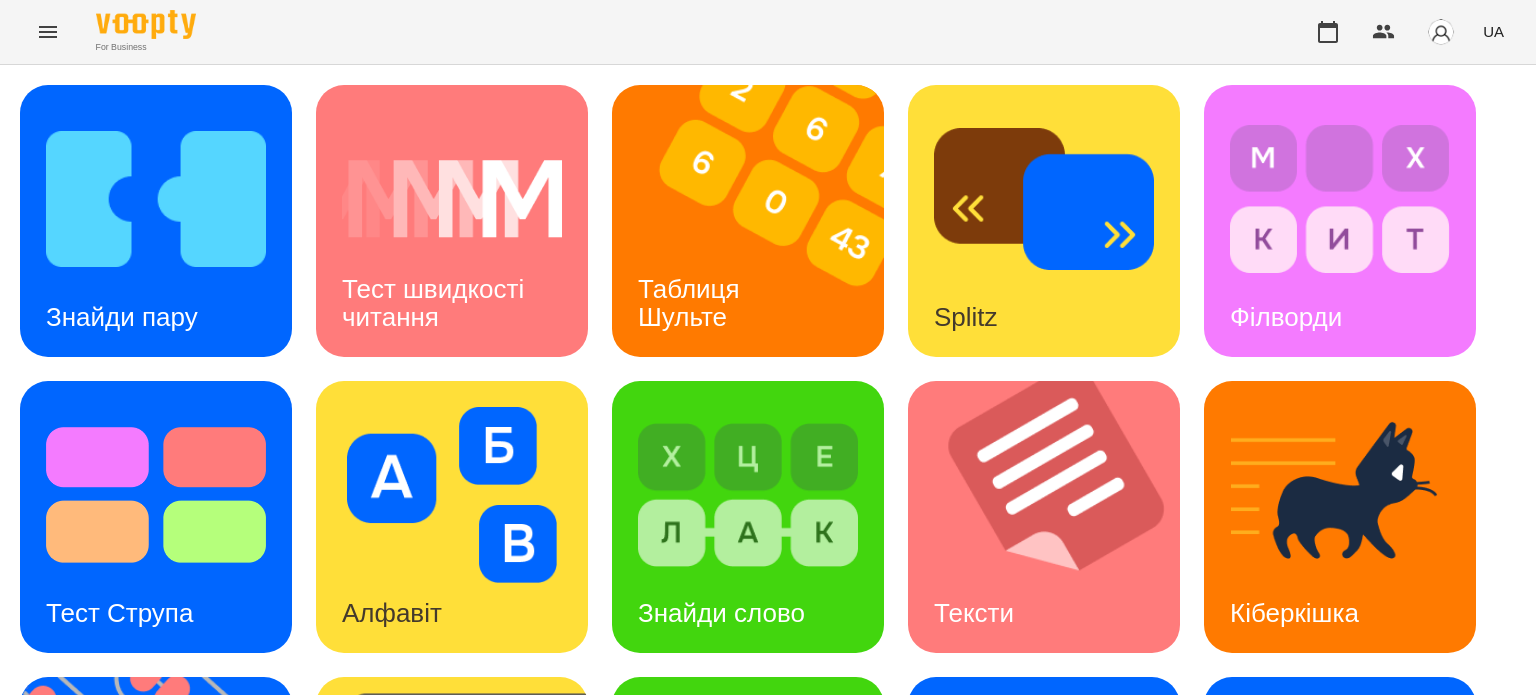scroll, scrollTop: 300, scrollLeft: 0, axis: vertical 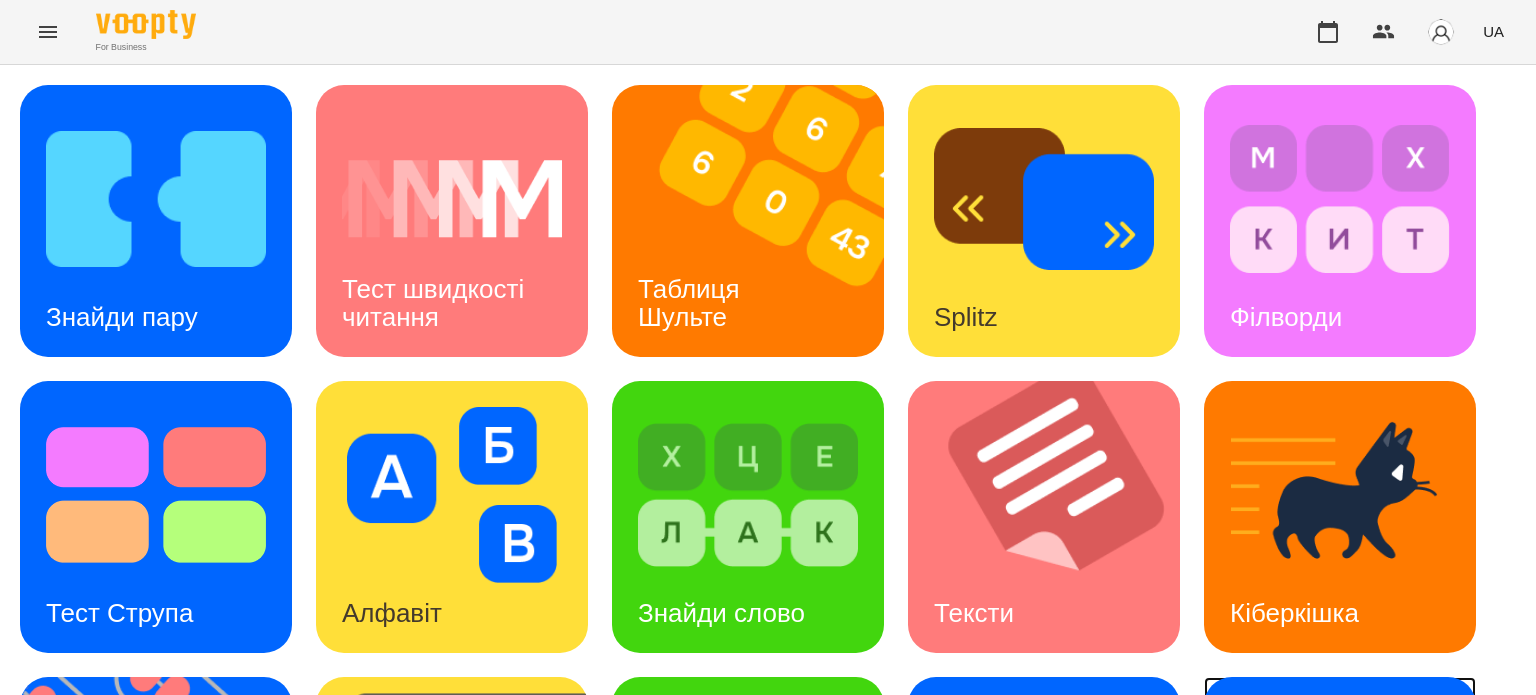 click at bounding box center (1340, 791) 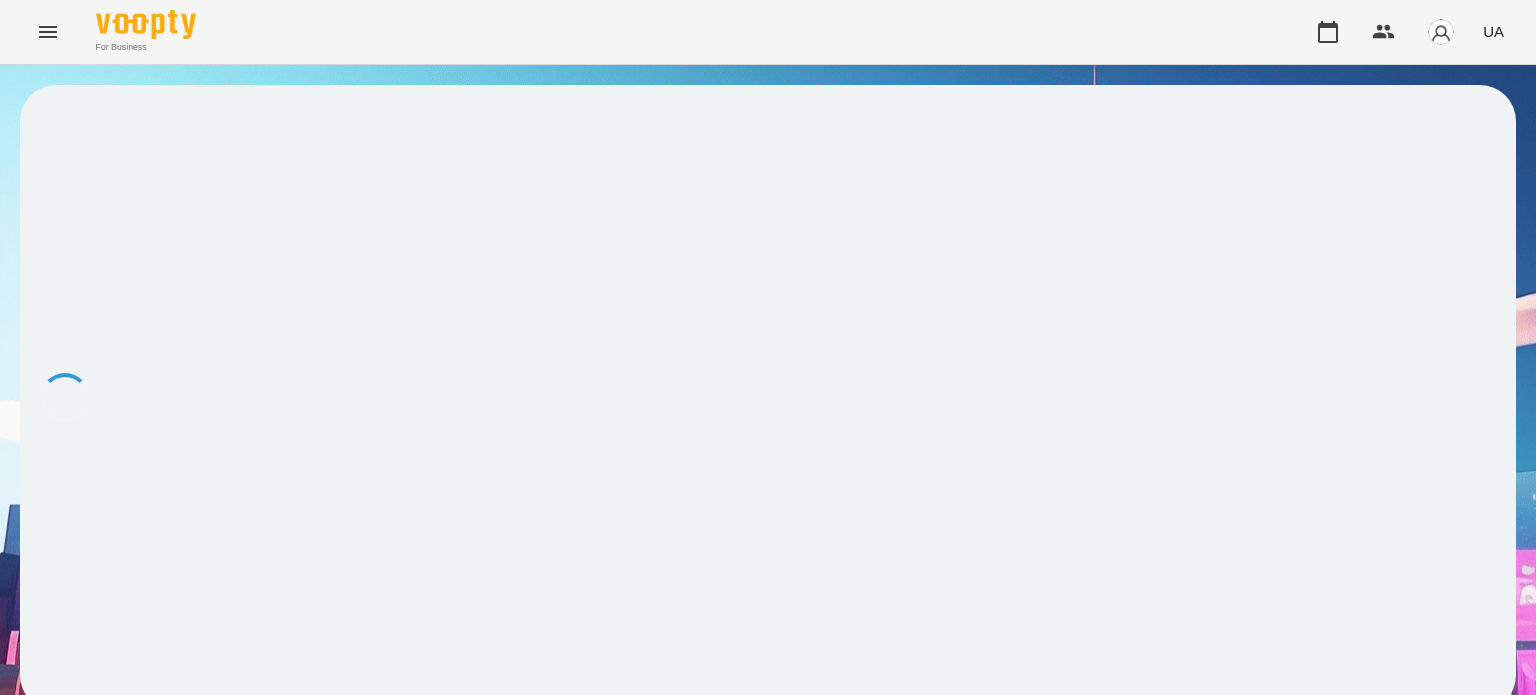 scroll, scrollTop: 0, scrollLeft: 0, axis: both 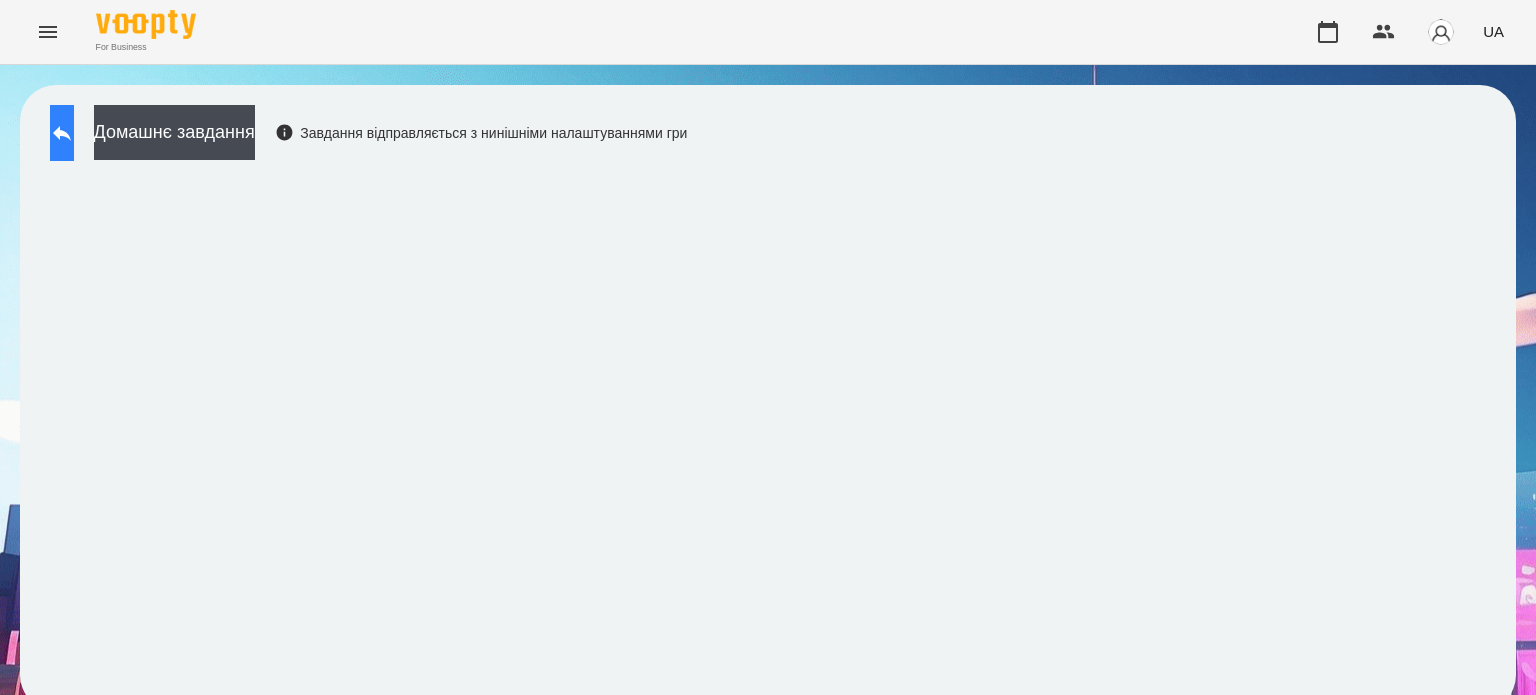 click 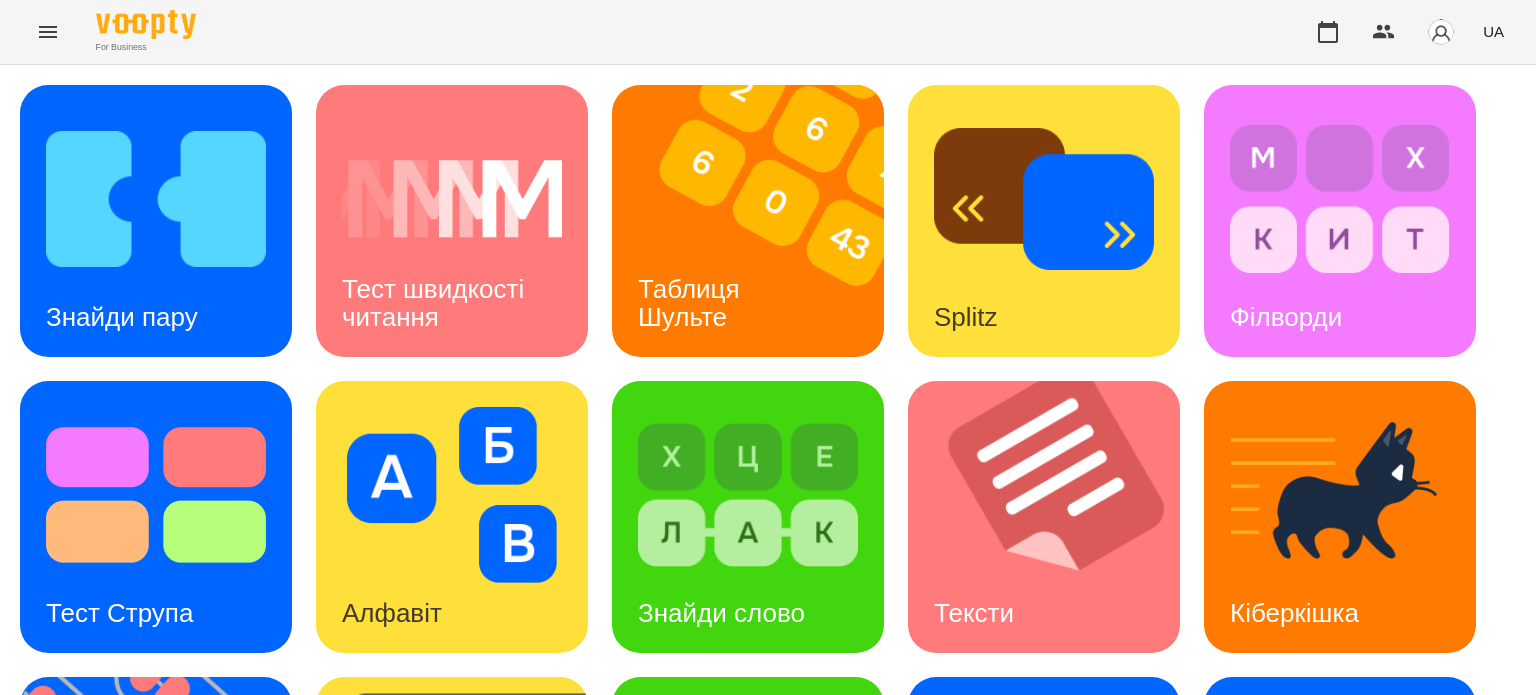 scroll, scrollTop: 569, scrollLeft: 0, axis: vertical 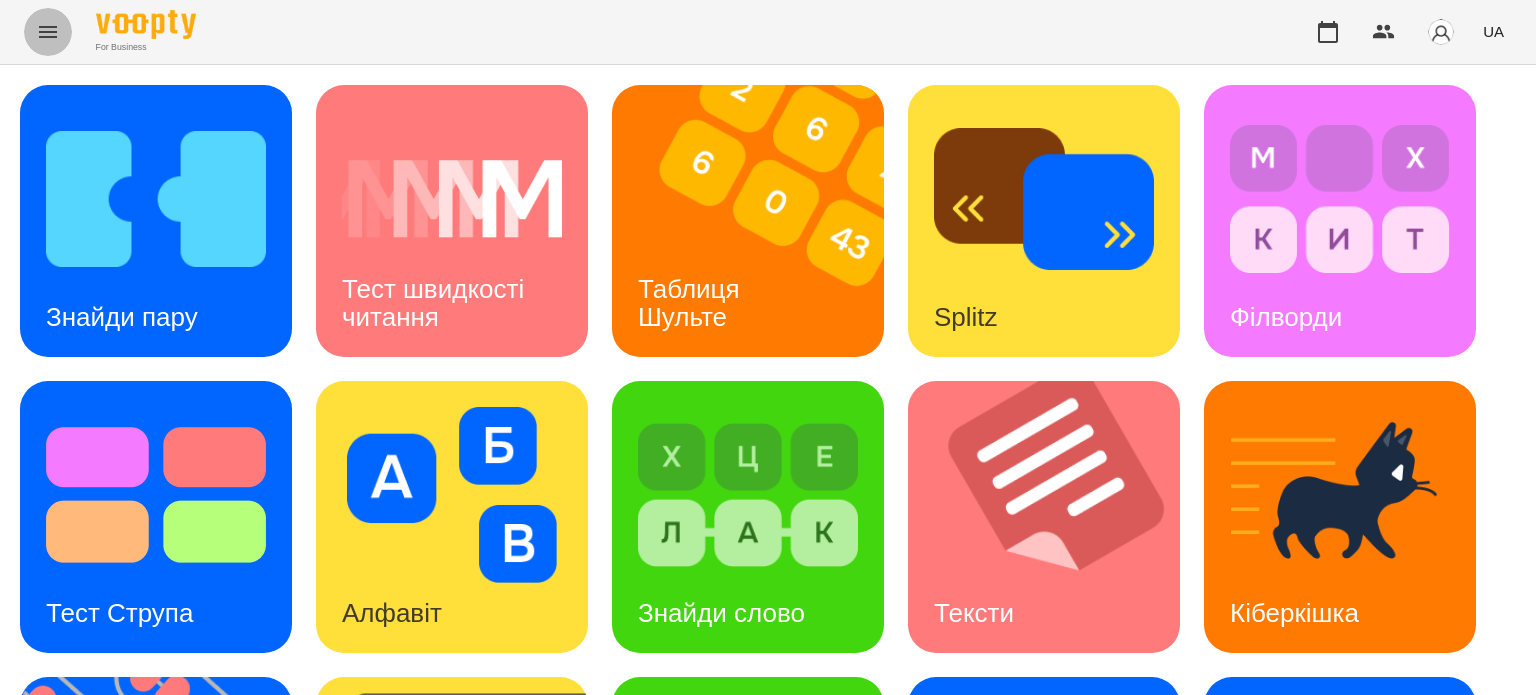 click 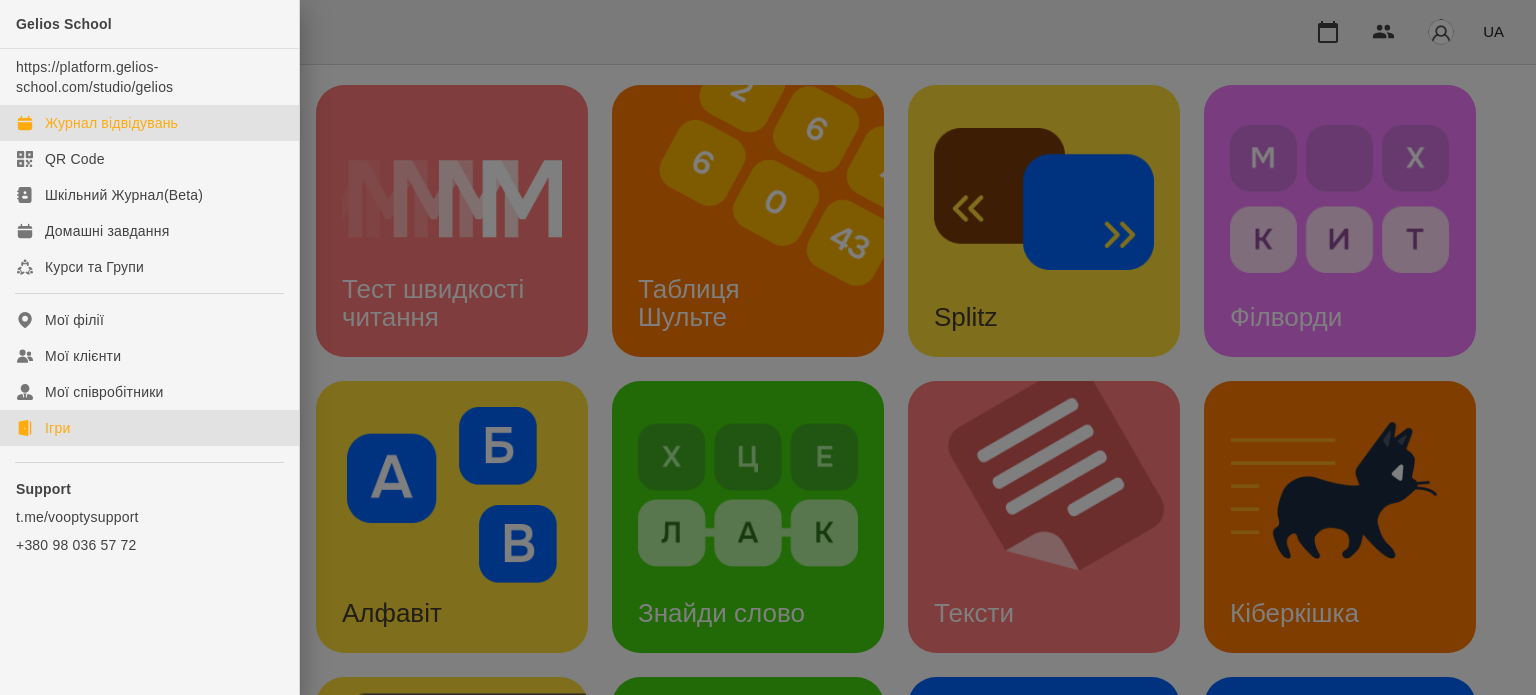 click on "Журнал відвідувань" at bounding box center [111, 123] 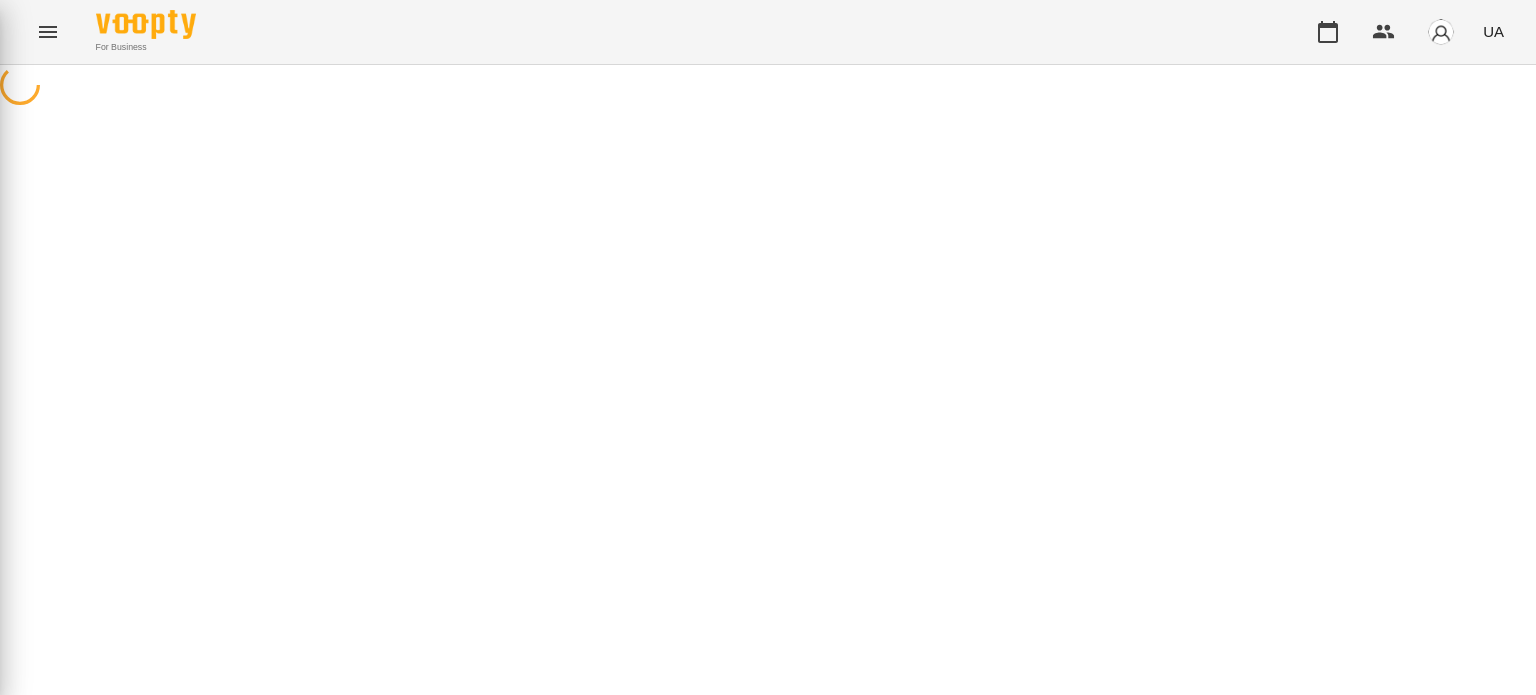scroll, scrollTop: 0, scrollLeft: 0, axis: both 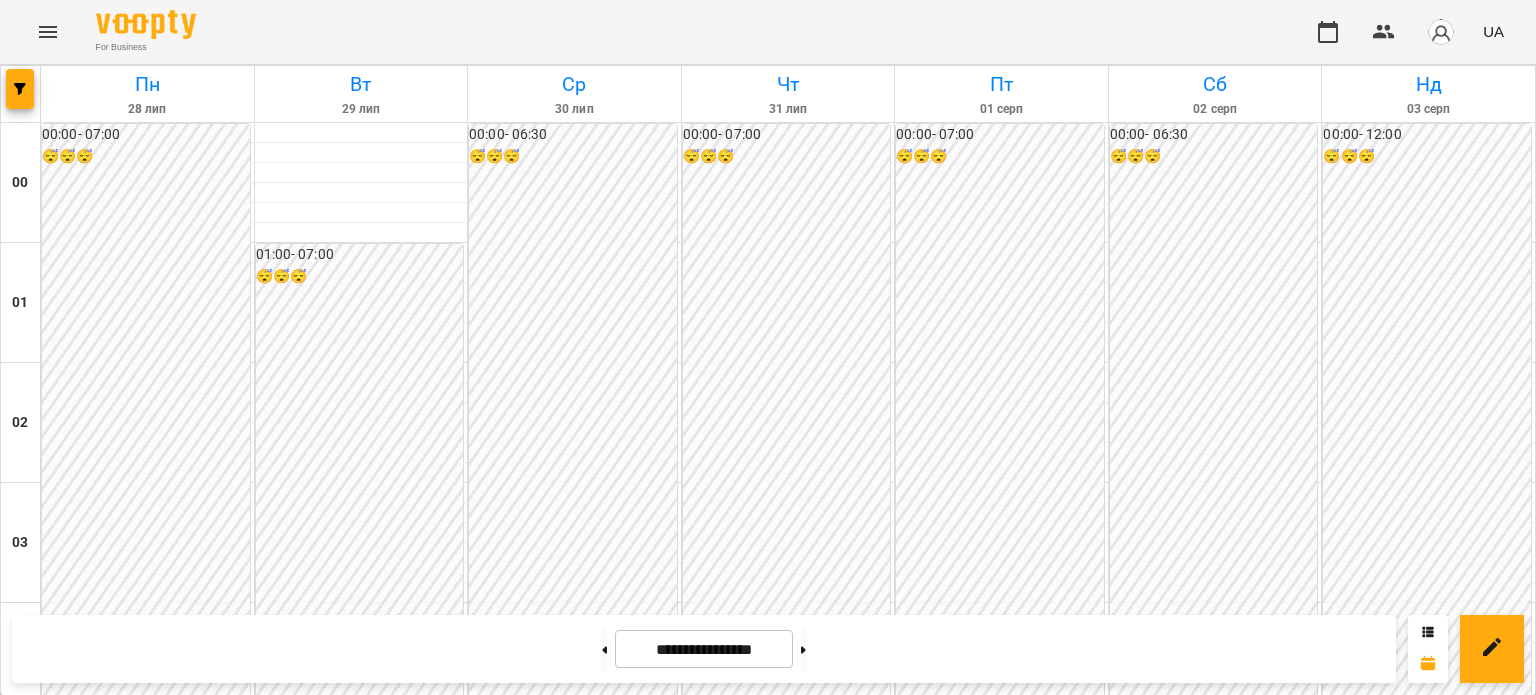 click on "[TIME] [LAST] [FIRST]" at bounding box center [1215, 2191] 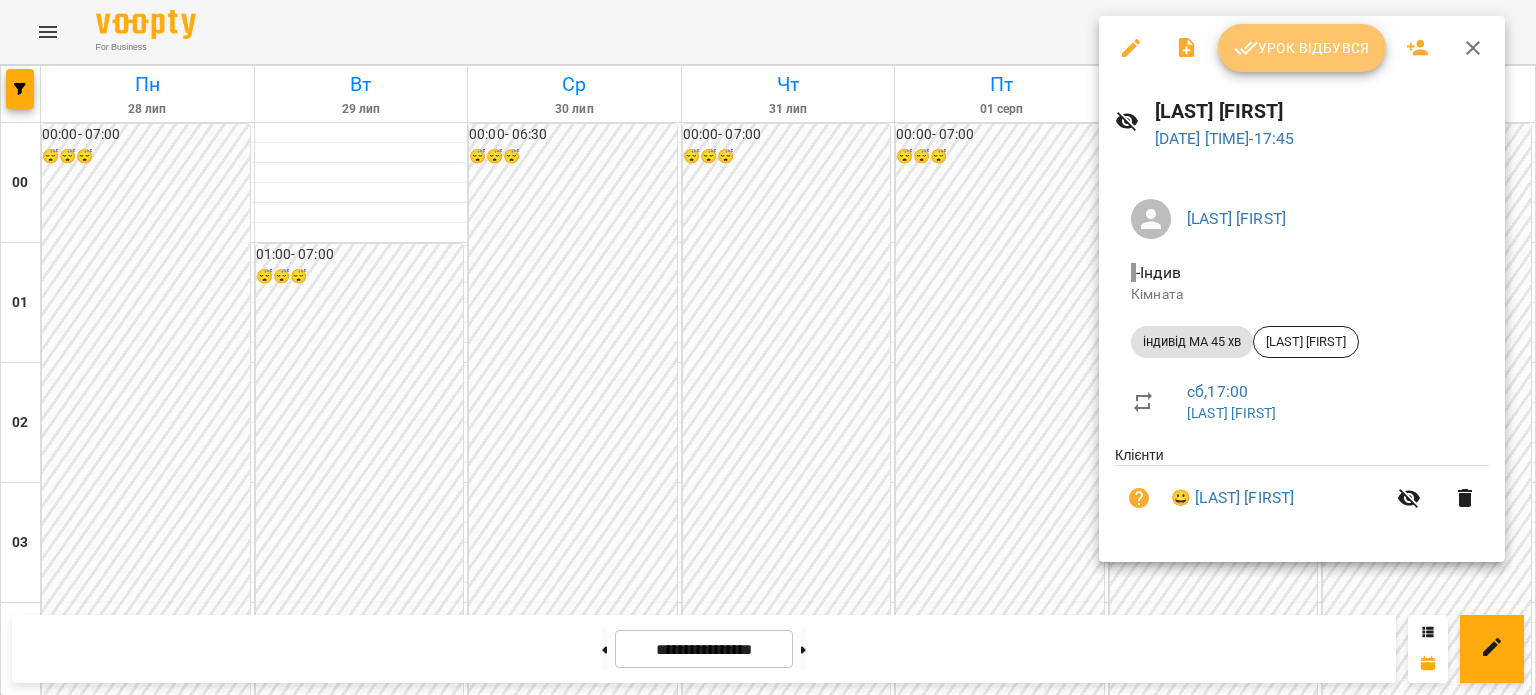 click on "Урок відбувся" at bounding box center [1302, 48] 